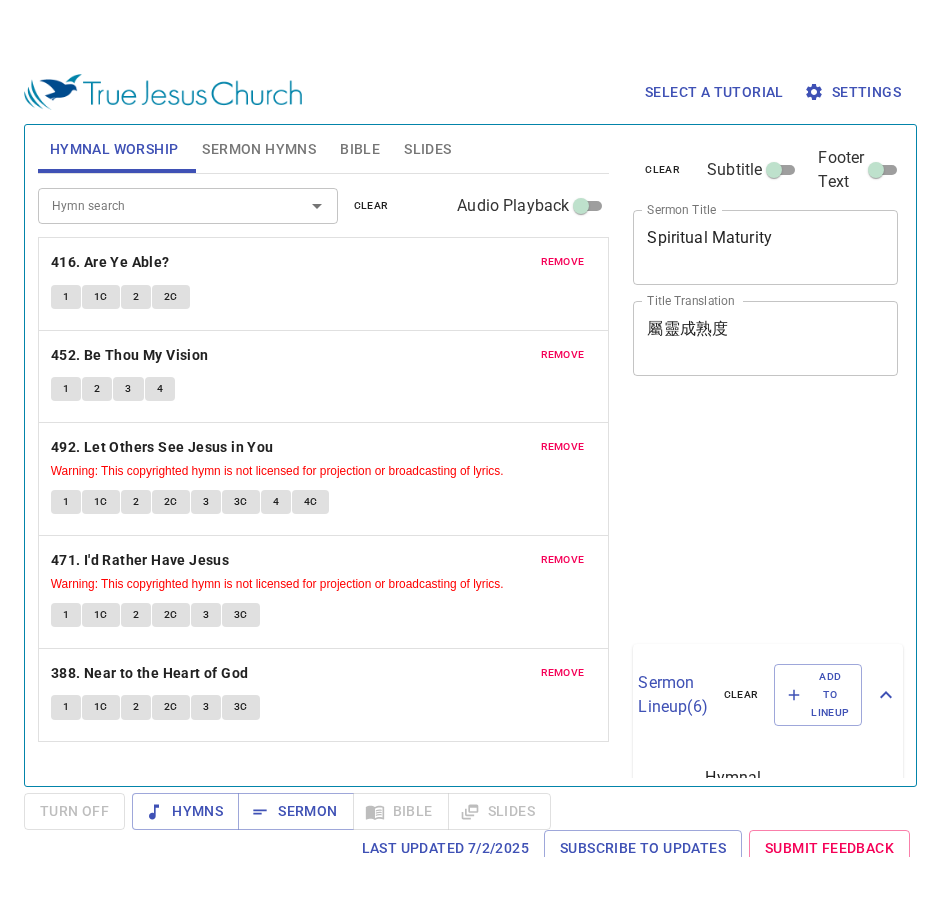 scroll, scrollTop: 0, scrollLeft: 0, axis: both 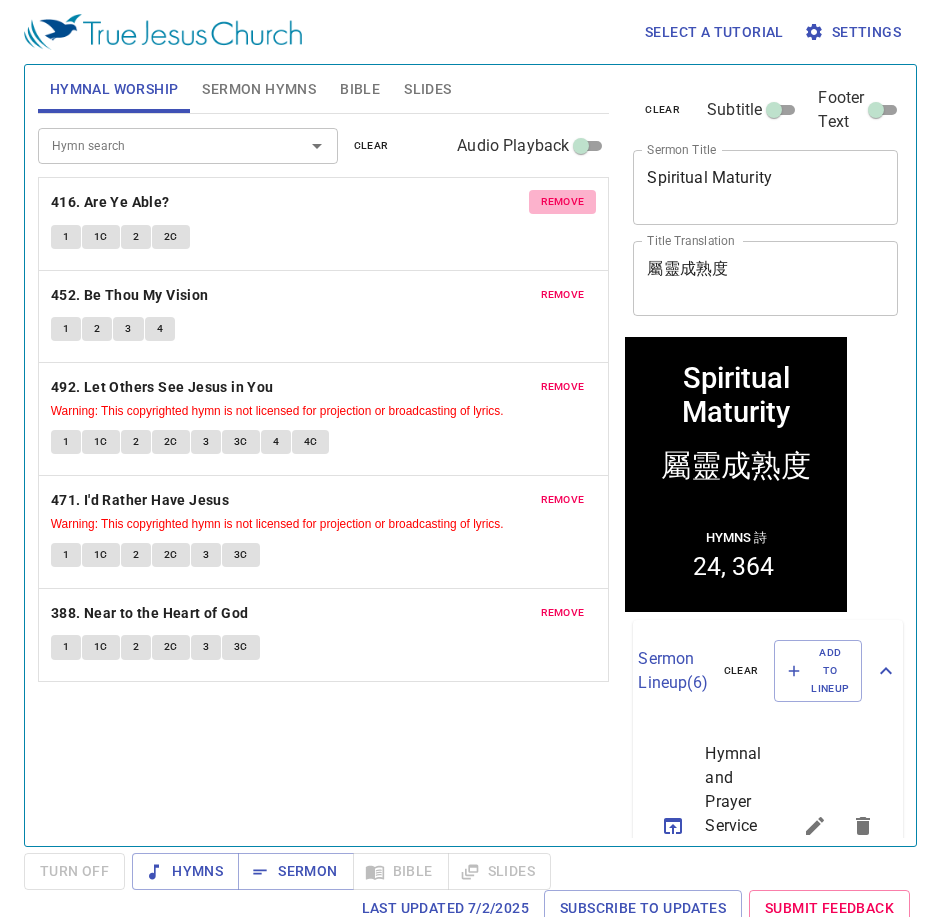 click on "remove" at bounding box center (563, 202) 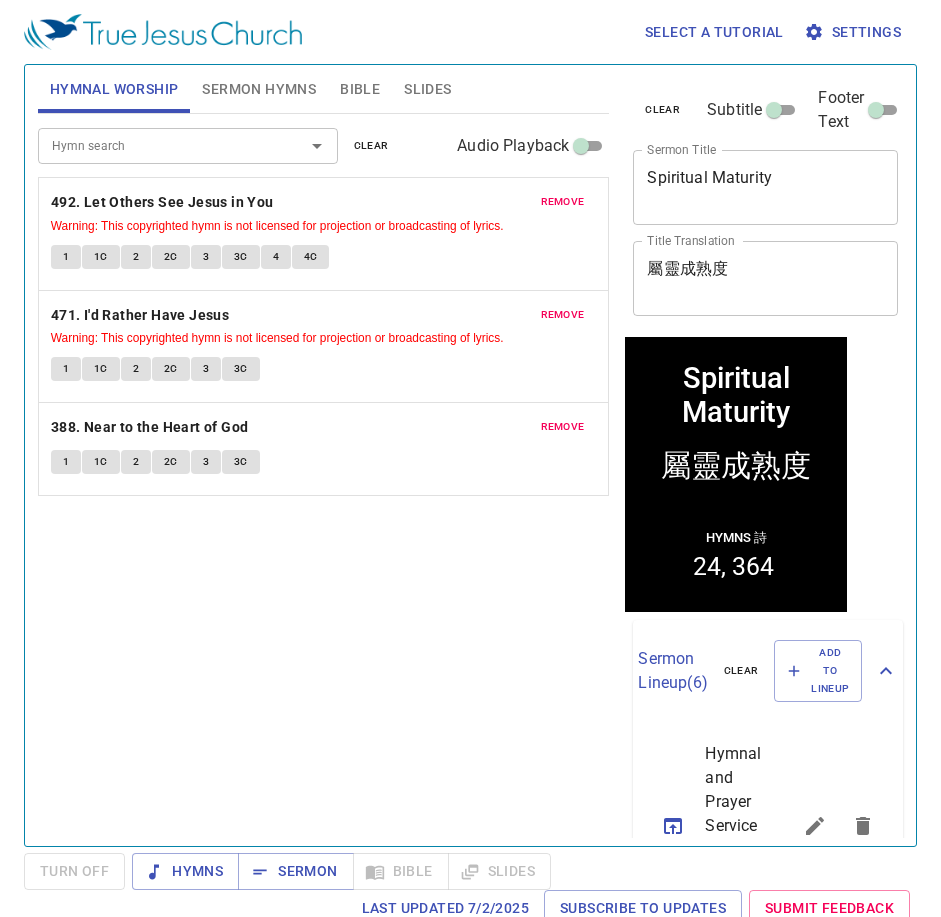click on "remove" at bounding box center (563, 202) 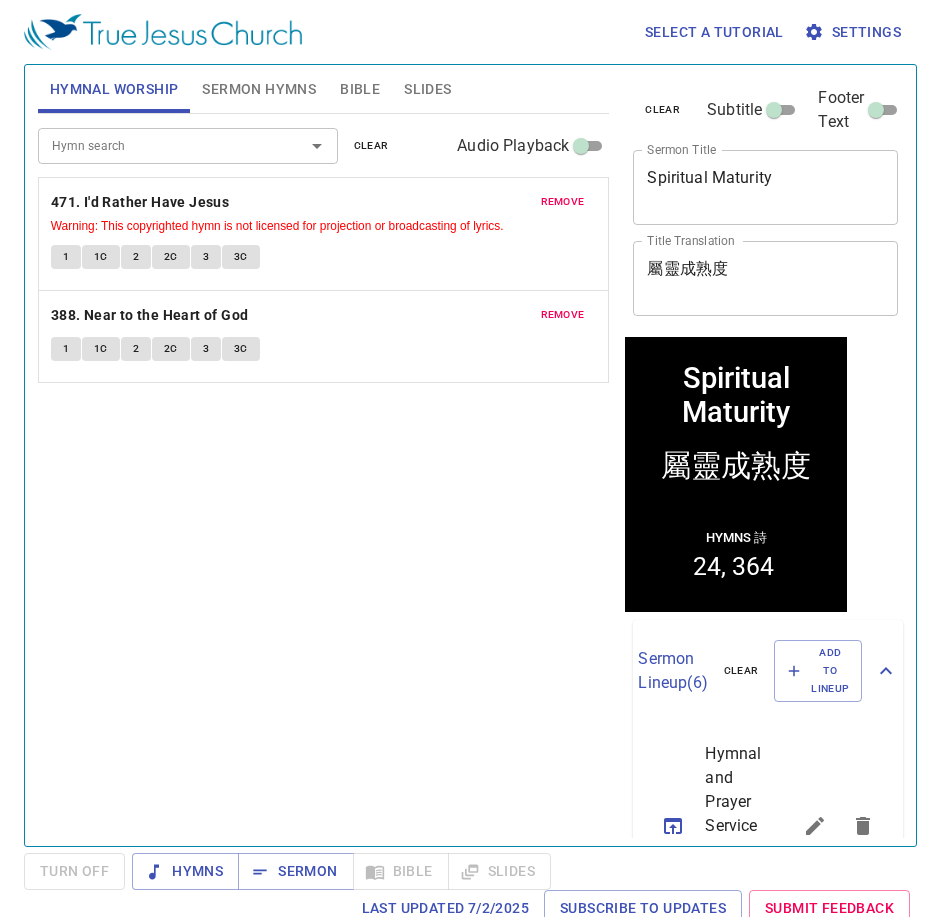 click on "remove" at bounding box center [563, 202] 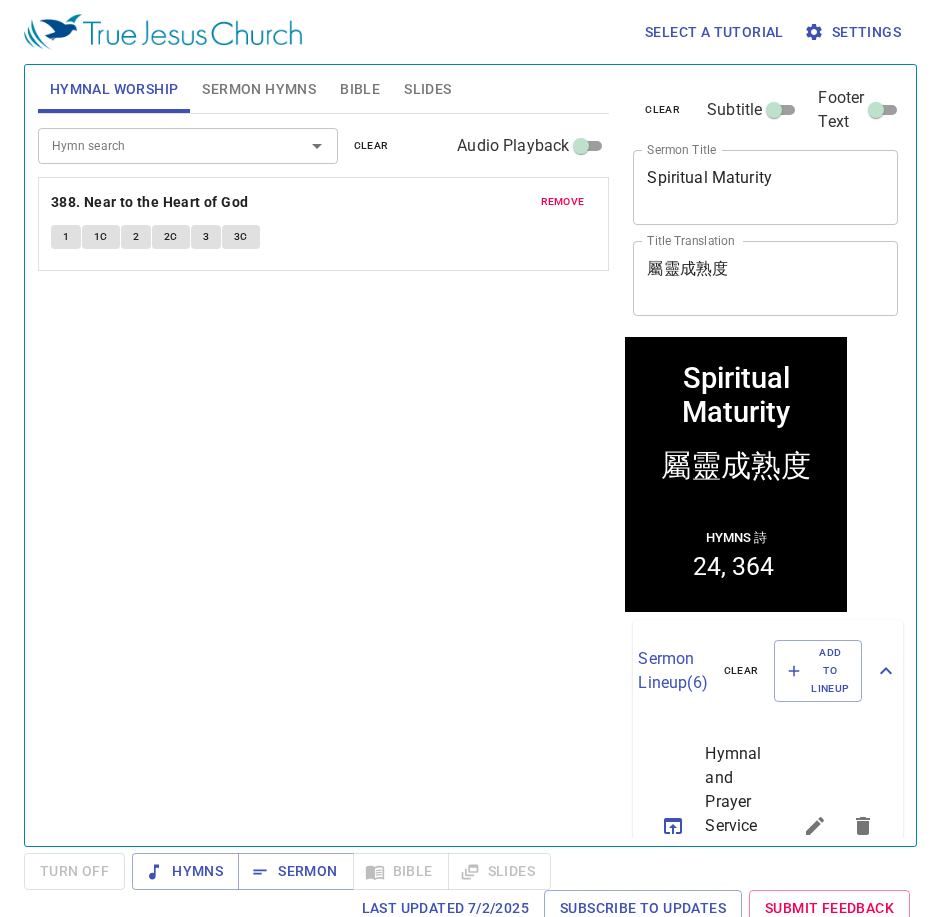 click on "remove" at bounding box center (563, 202) 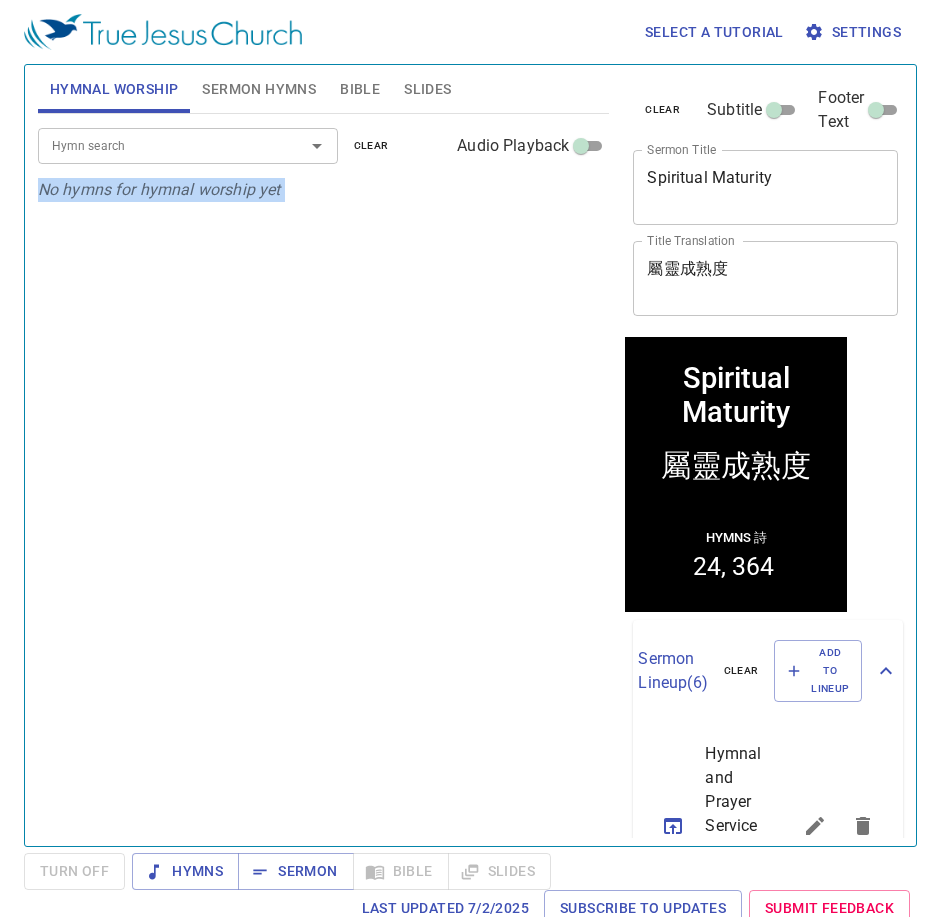 click on "Hymn search Hymn search   clear Audio Playback No hymns for hymnal worship yet" at bounding box center [324, 471] 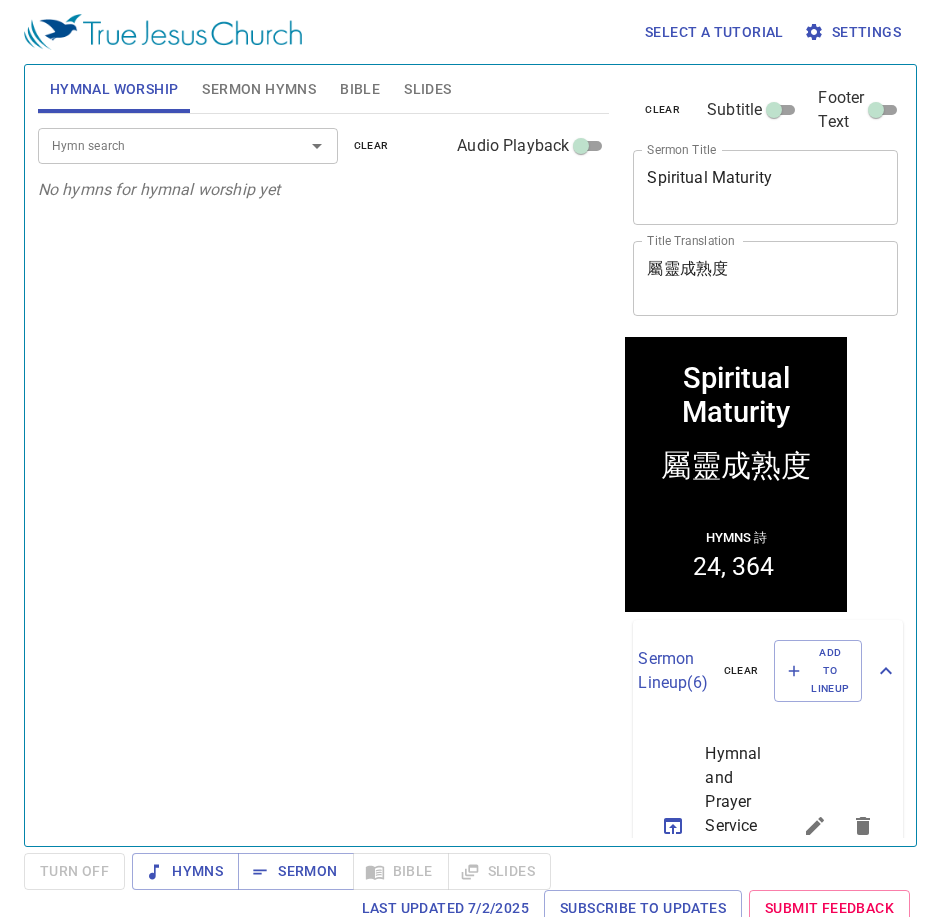 click on "Hymn search" at bounding box center [158, 145] 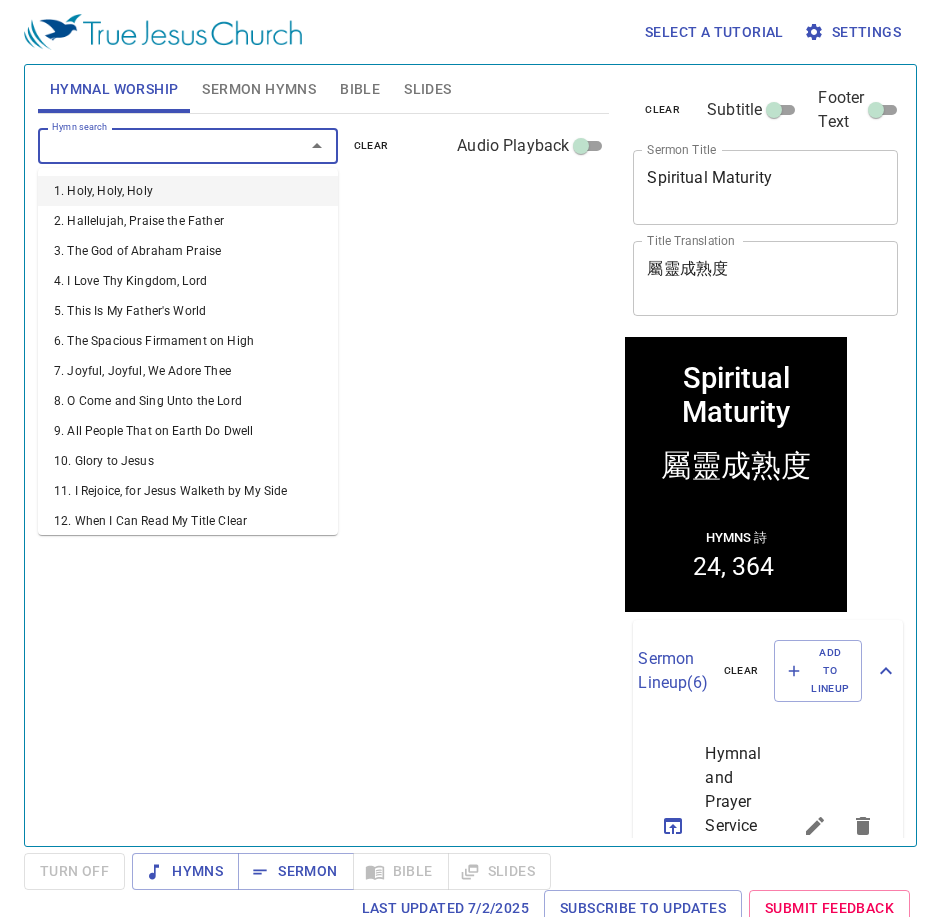 click on "Hymn search" at bounding box center [188, 145] 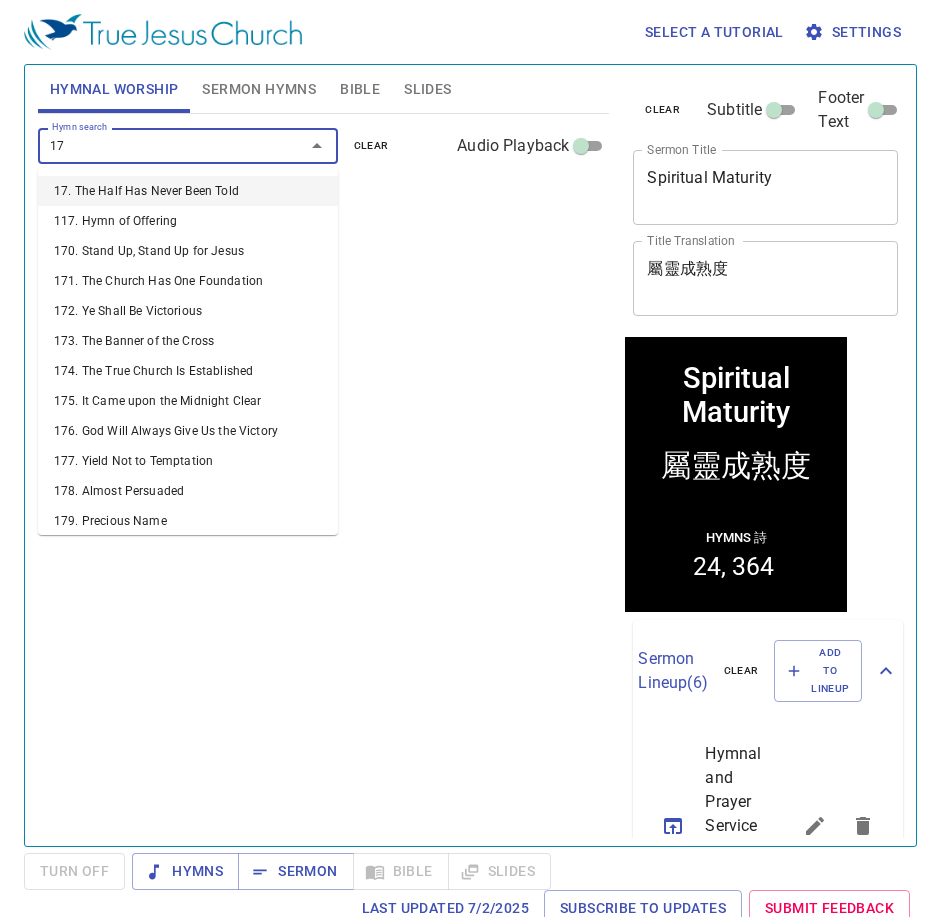 type on "171" 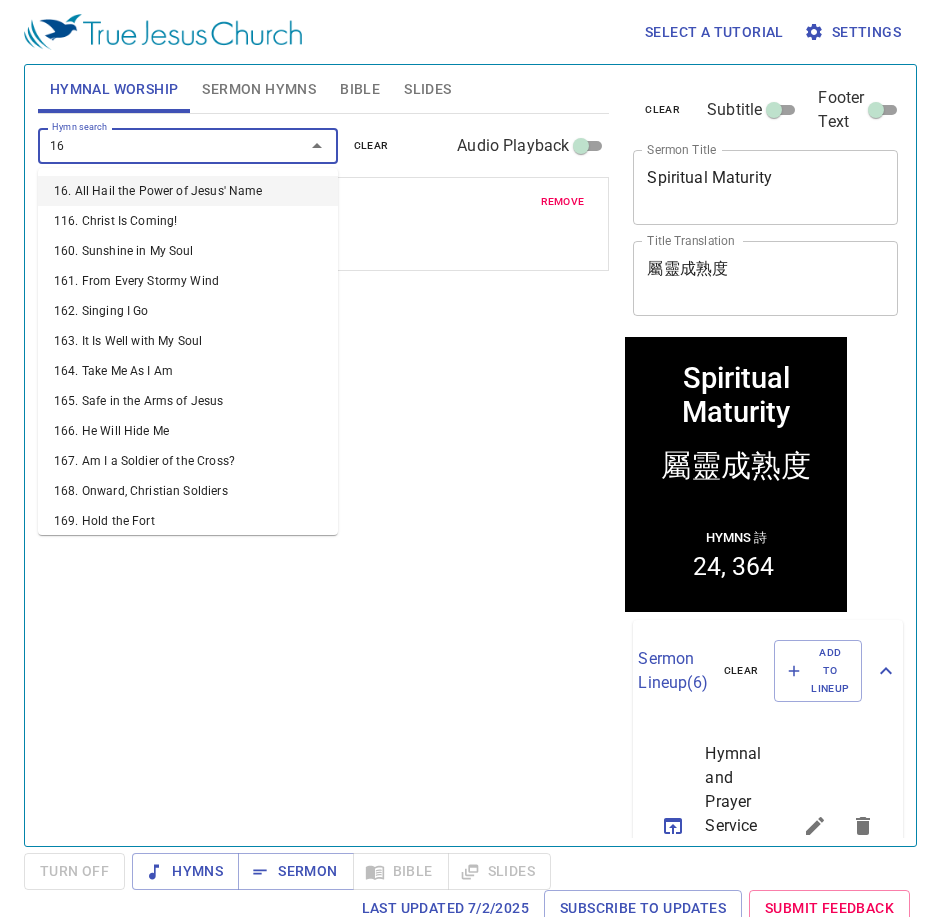 type on "168" 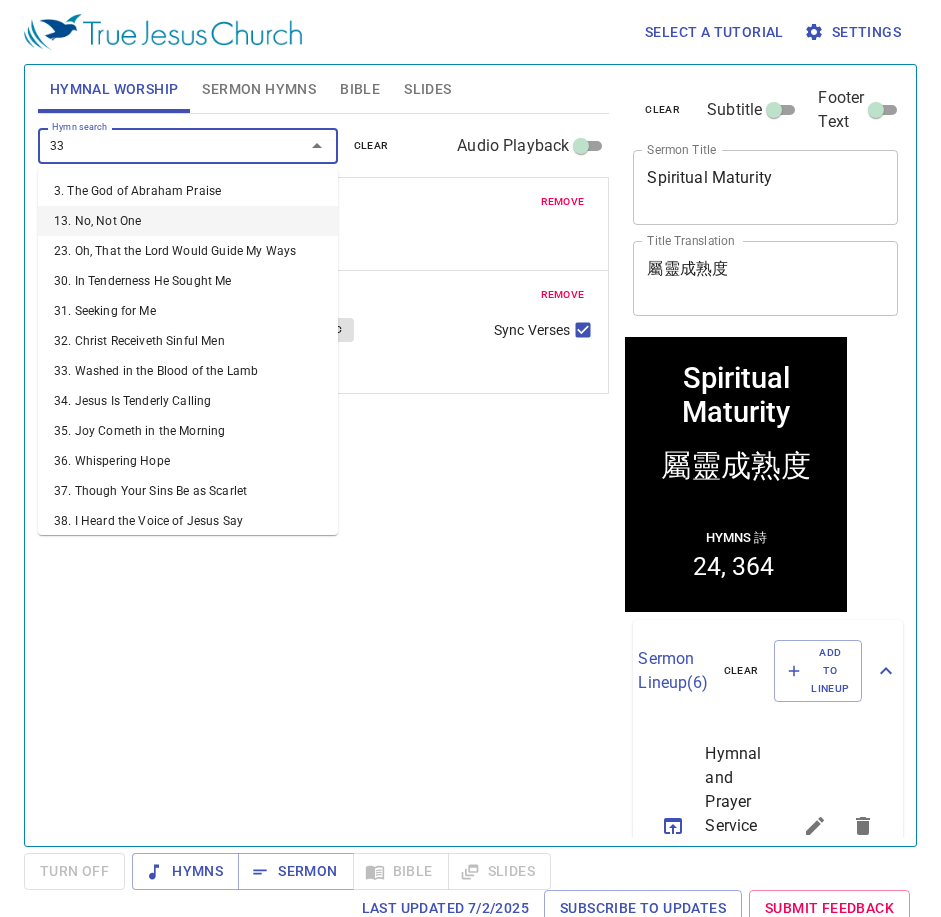 type on "333" 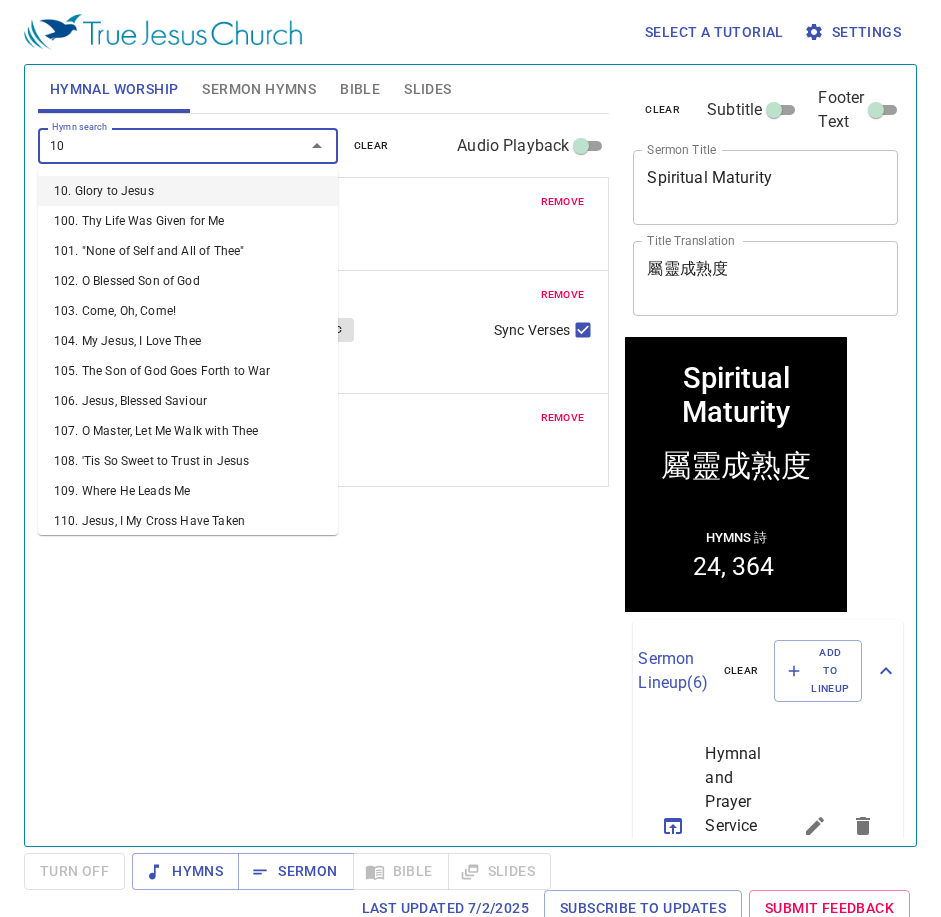 type on "106" 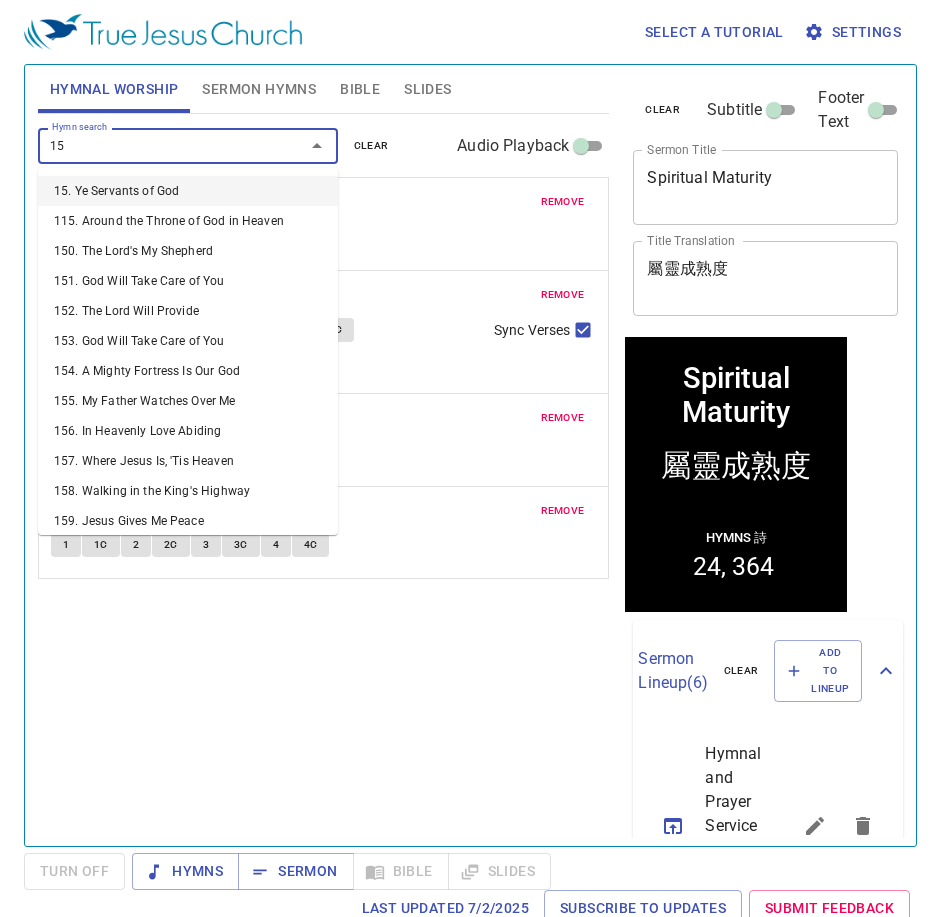 type on "156" 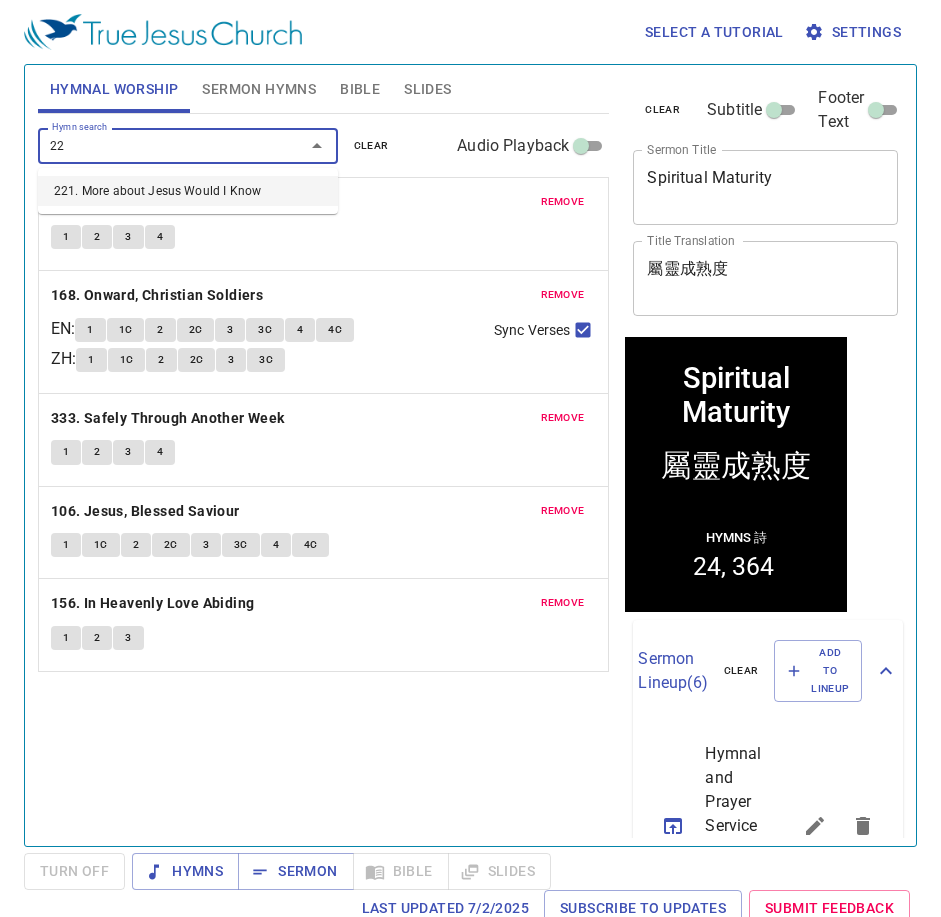 type on "221" 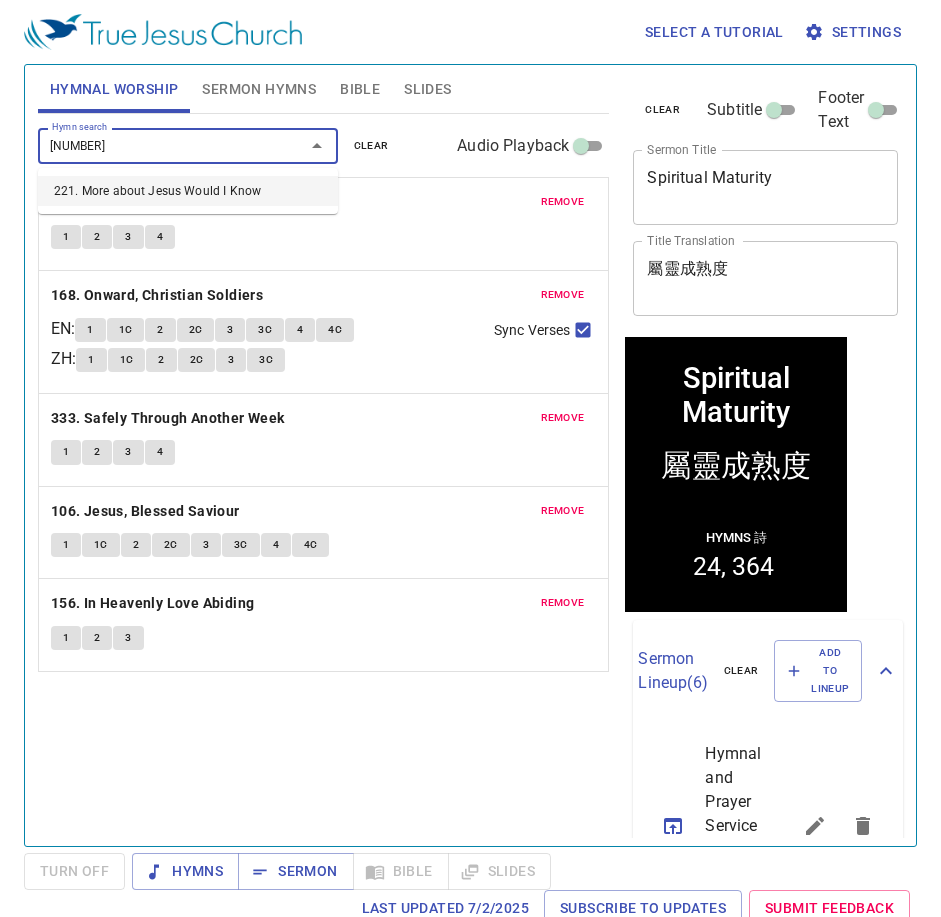 type 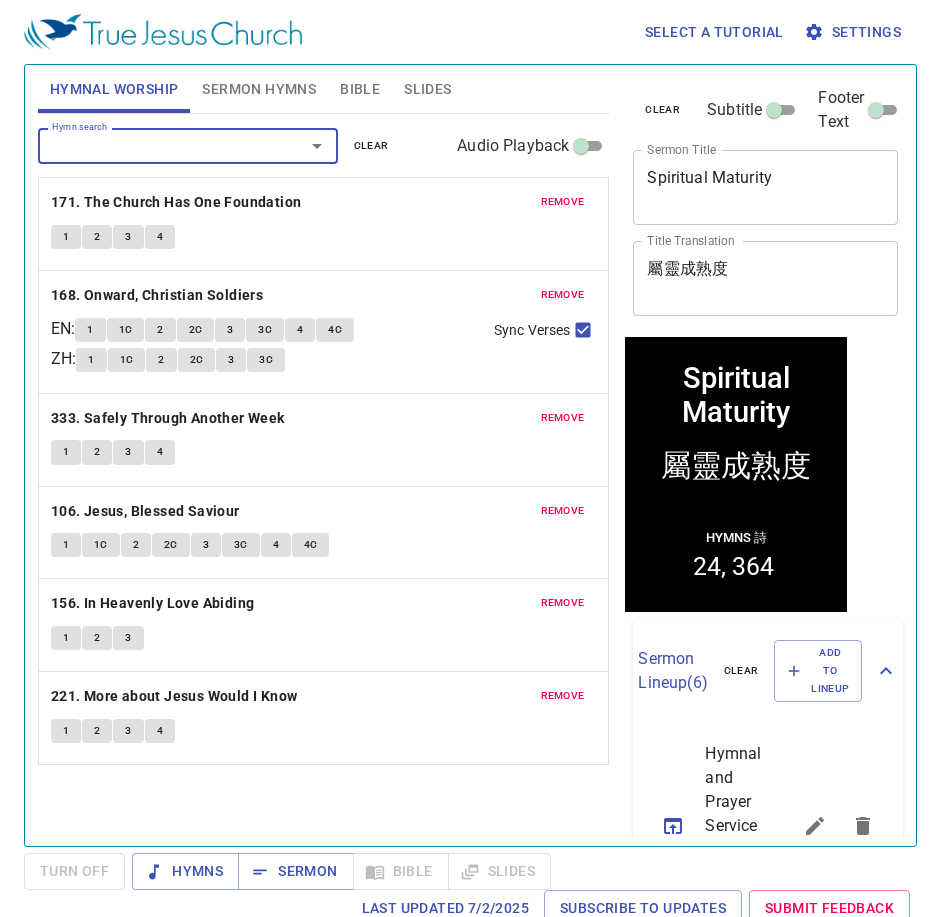 click on "Spiritual Maturity" at bounding box center [765, 187] 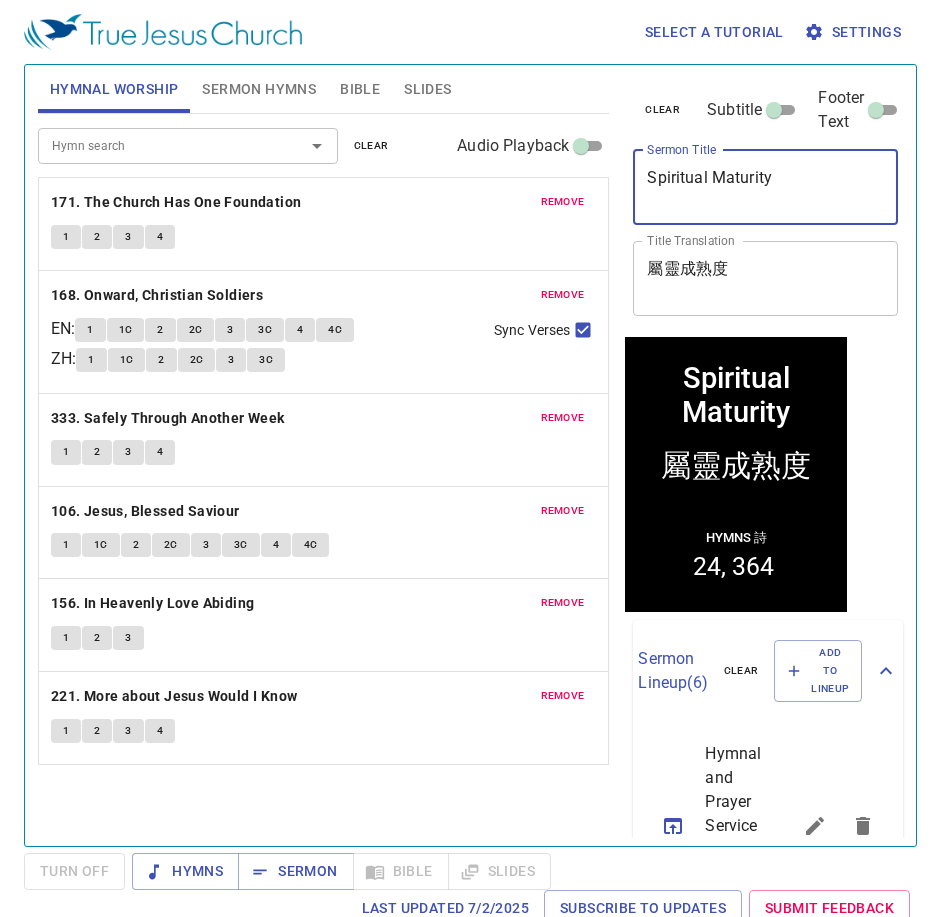 click on "Spiritual Maturity" at bounding box center [765, 187] 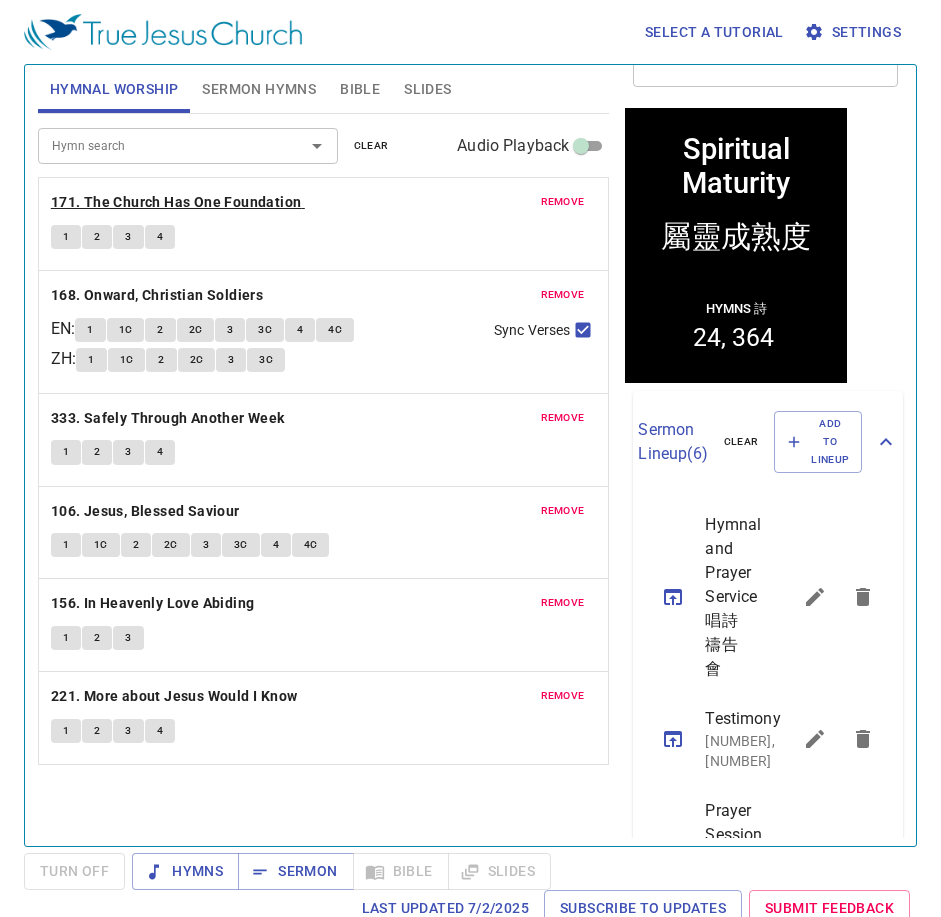 scroll, scrollTop: 200, scrollLeft: 0, axis: vertical 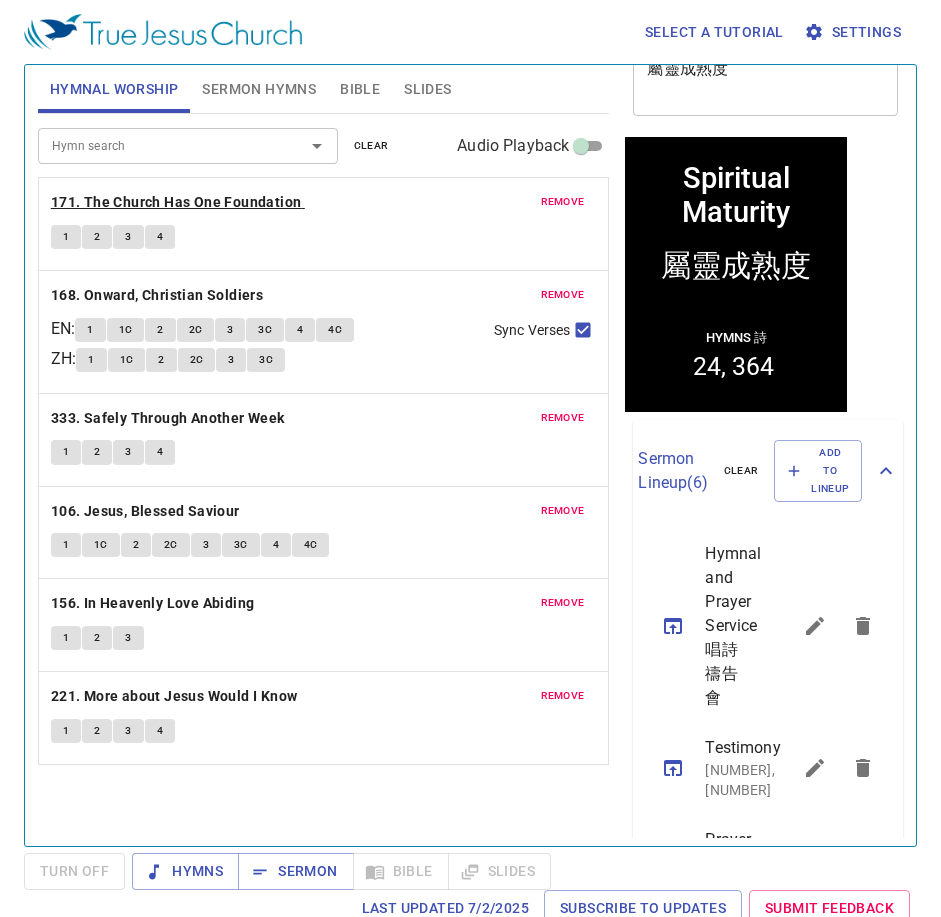click on "171. The Church Has One Foundation" at bounding box center [176, 202] 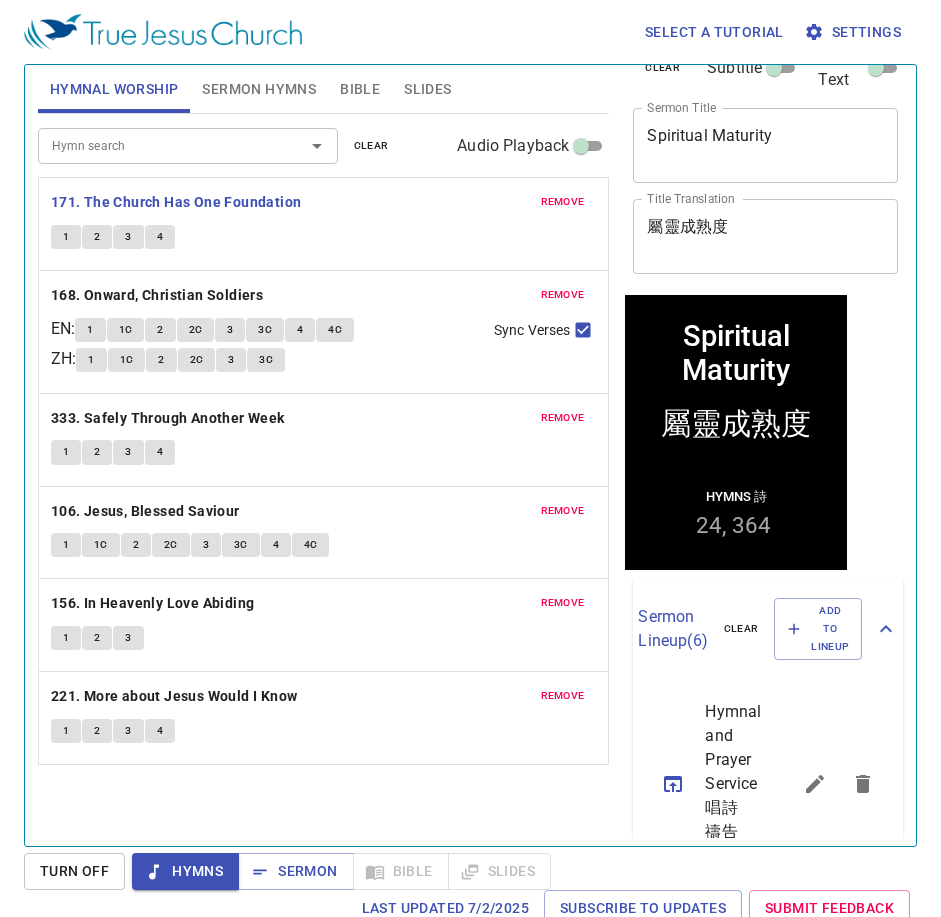 scroll, scrollTop: 0, scrollLeft: 0, axis: both 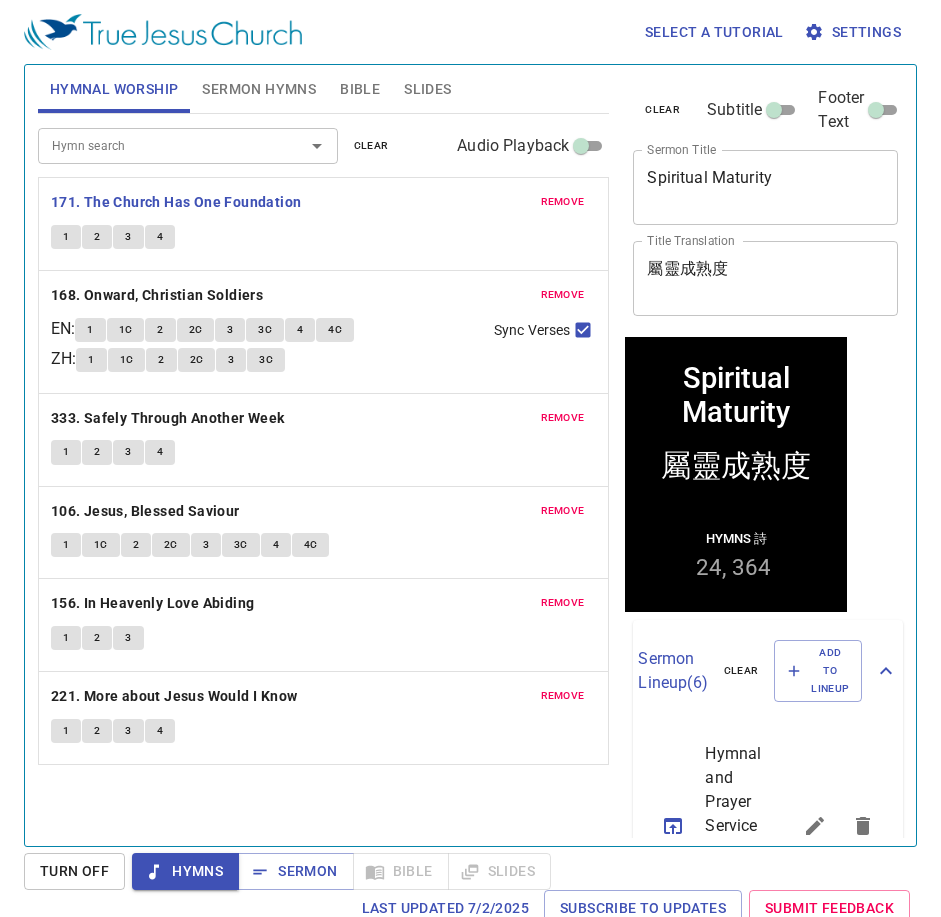 click on "Spiritual Maturity" at bounding box center [765, 187] 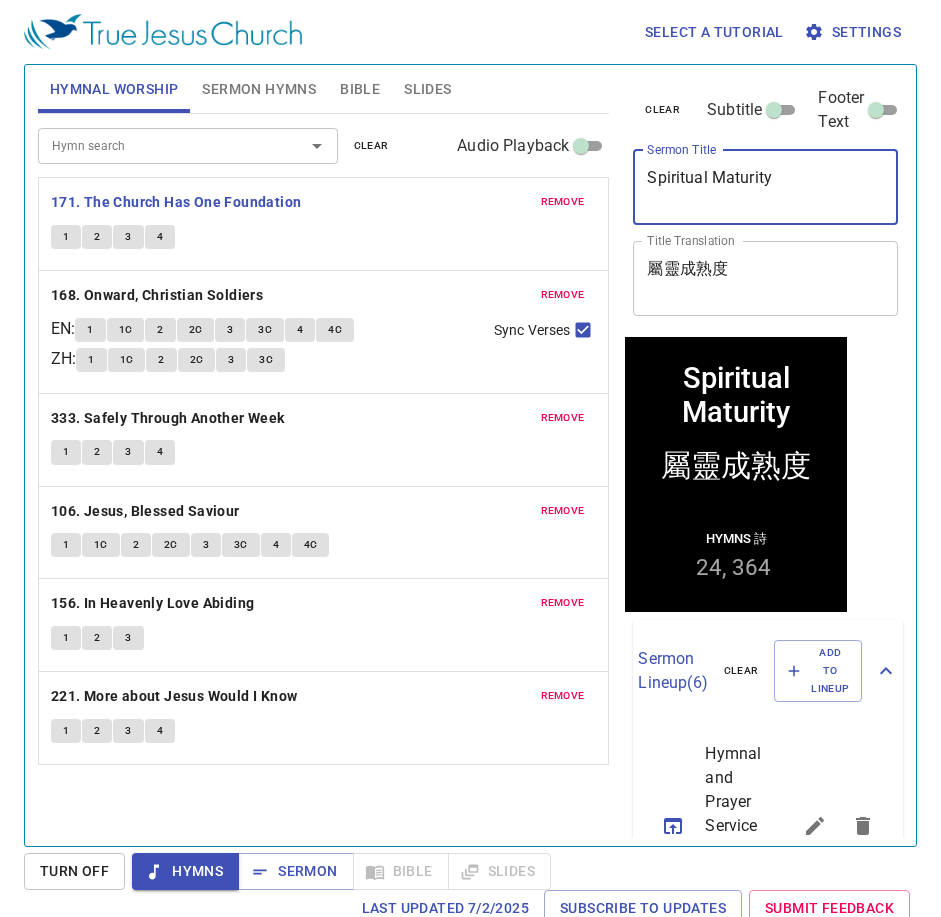 click on "Spiritual Maturity" at bounding box center [765, 187] 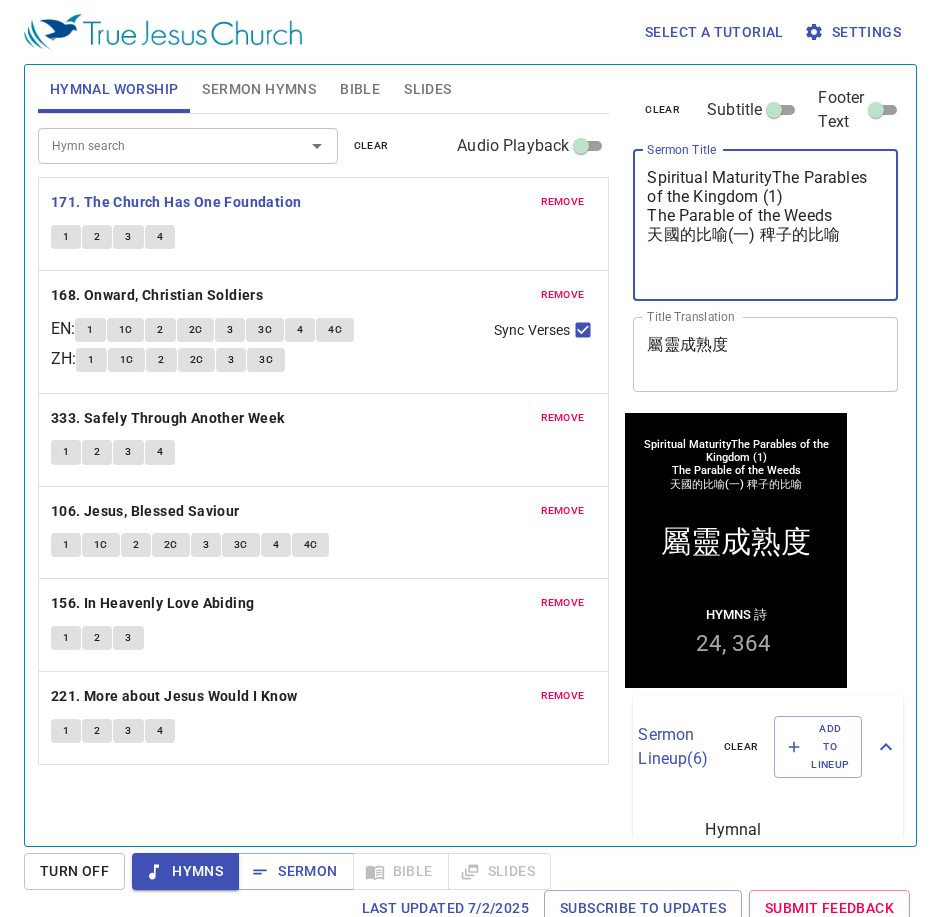drag, startPoint x: 850, startPoint y: 246, endPoint x: 518, endPoint y: 238, distance: 332.09637 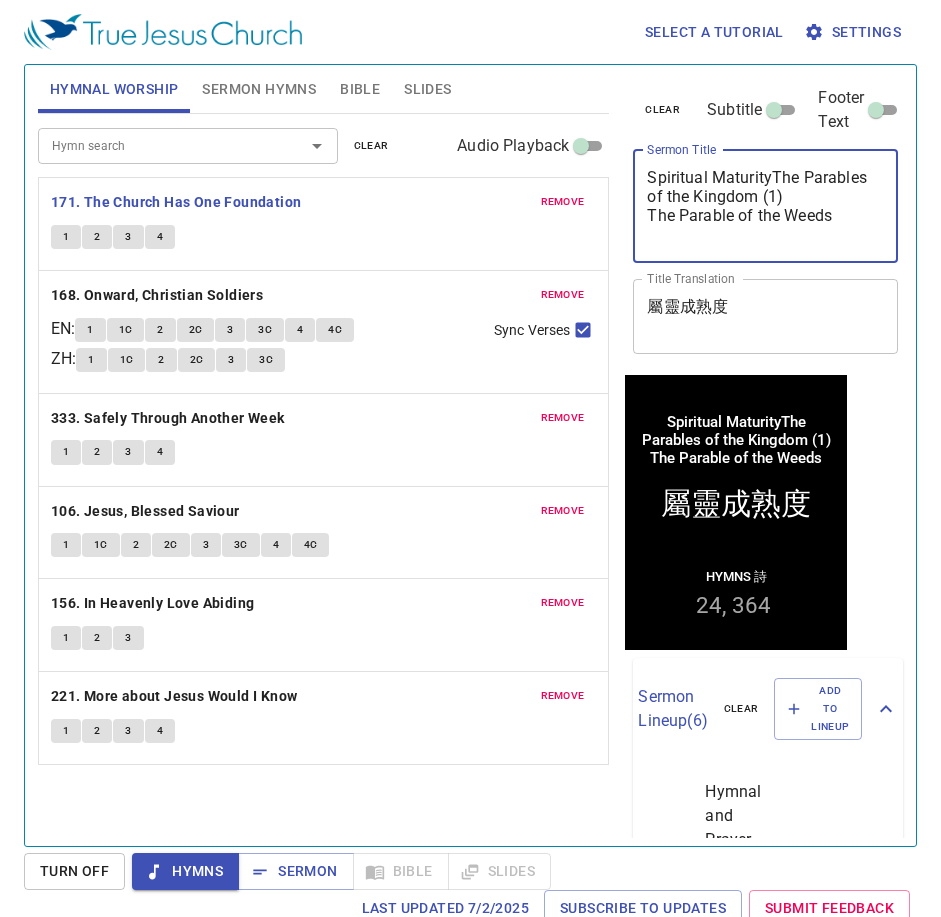 type on "Spiritual MaturityThe Parables of the Kingdom (1)
The Parable of the Weeds" 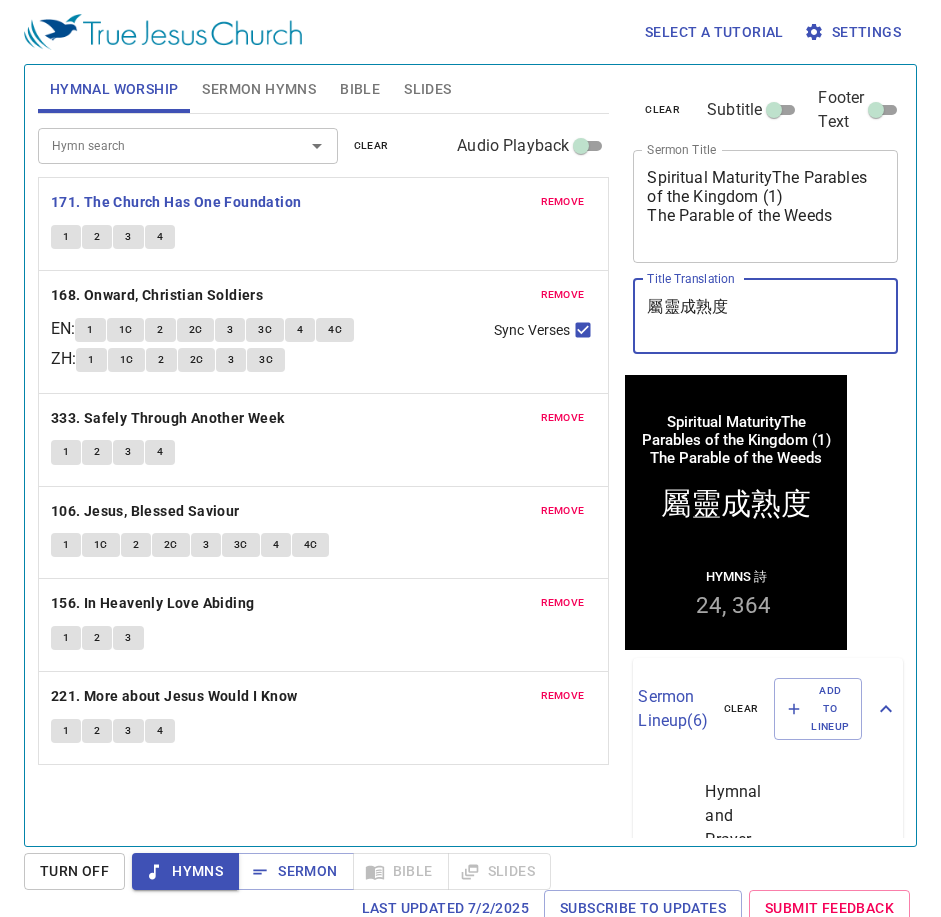 click on "屬靈成熟度" at bounding box center [765, 316] 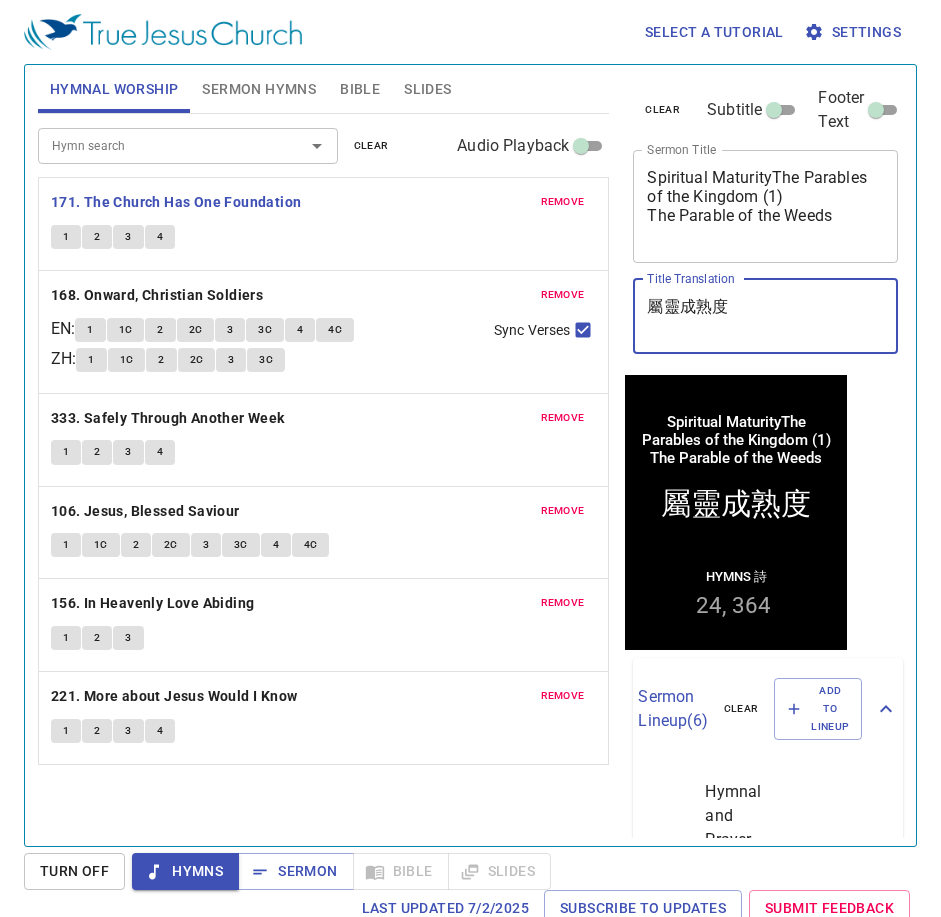 paste on "國的比喻(一) 稗子的比喻" 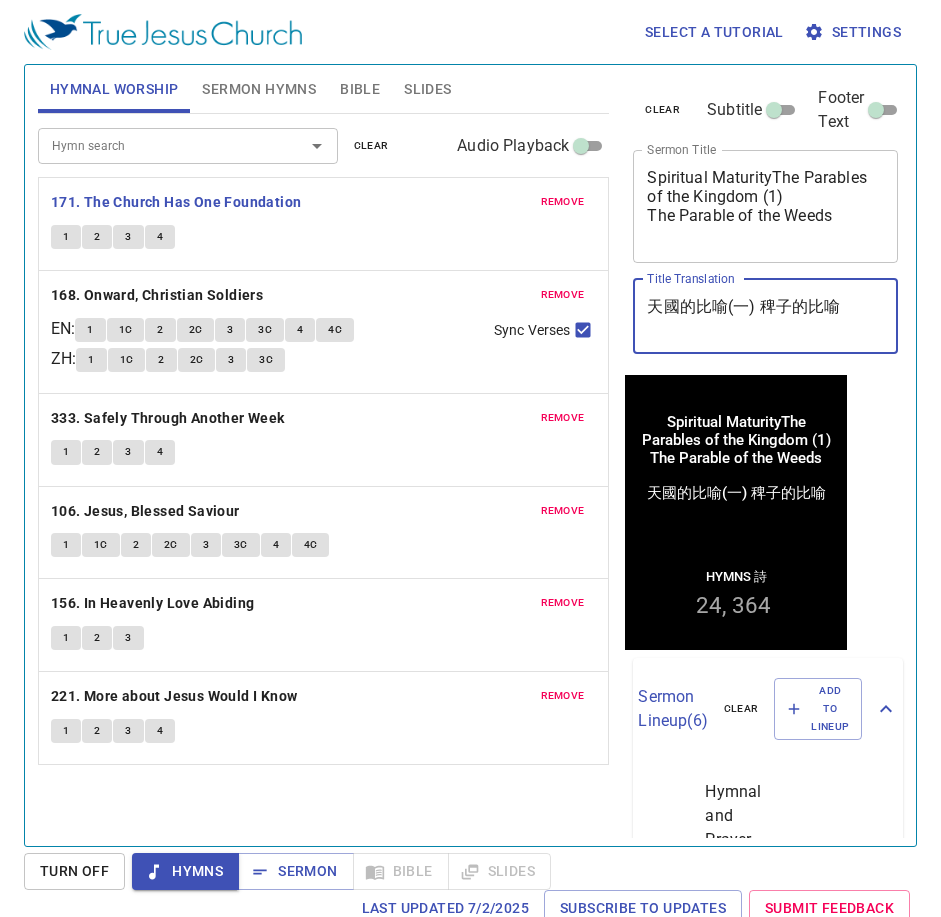 type on "天國的比喻(一) 稗子的比喻" 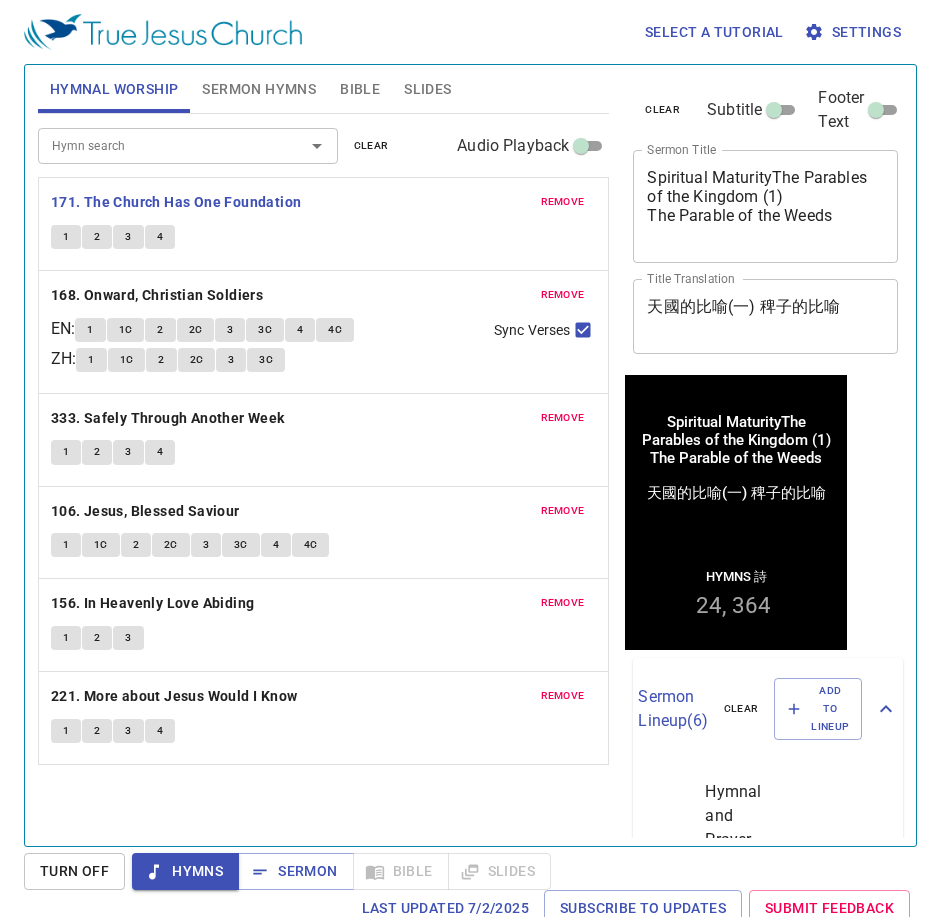 click on "1" at bounding box center (66, 237) 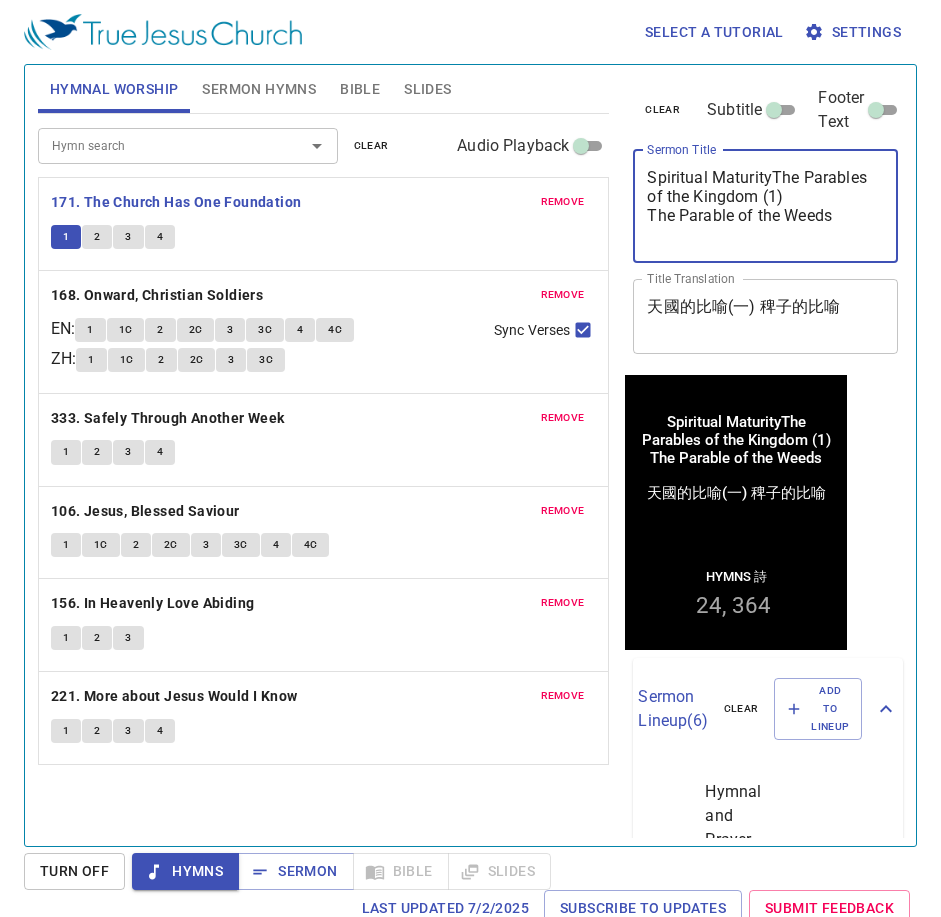 drag, startPoint x: 764, startPoint y: 184, endPoint x: 586, endPoint y: 156, distance: 180.1888 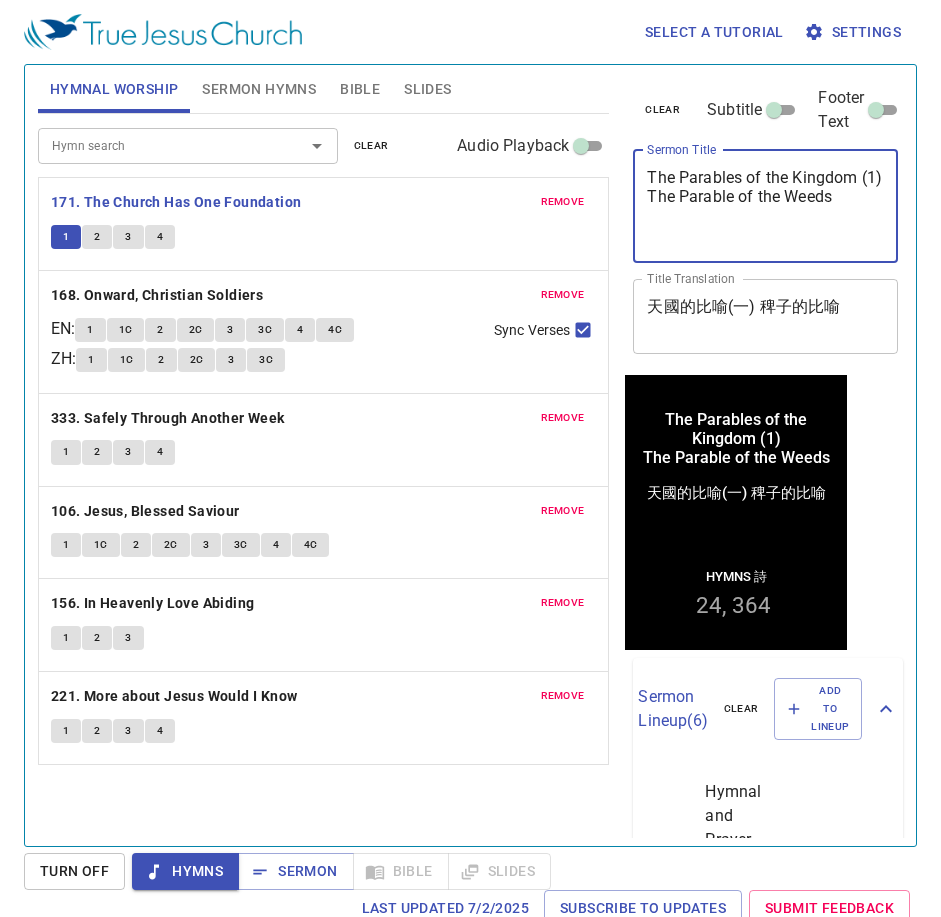 type on "The Parables of the Kingdom (1)
The Parable of the Weeds" 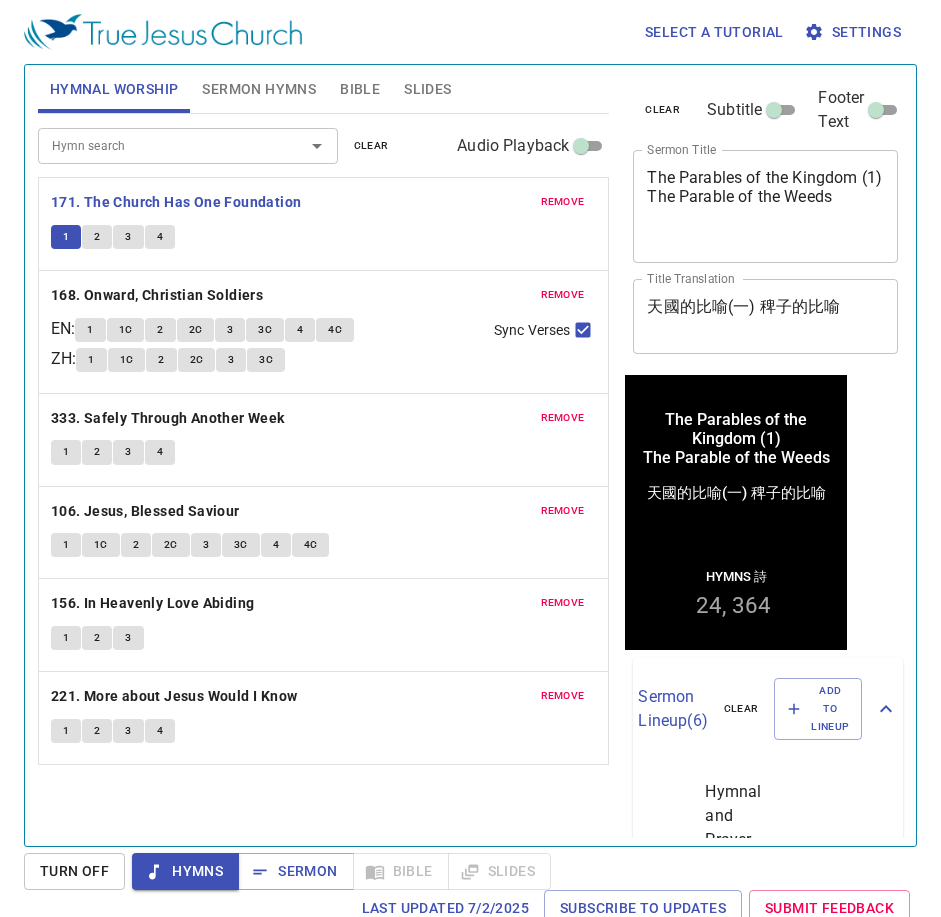 click on "Hymn search Hymn search   clear Audio Playback remove 171. The Church Has One Foundation   1 2 3 4 remove 168. Onward, Christian Soldiers   EN :   1 1C 2 2C 3 3C 4 4C ZH :   1 1C 2 2C 3 3C Sync Verses remove 333. Safely Through Another Week   1 2 3 4 remove 106. Jesus, Blessed Saviour   1 1C 2 2C 3 3C 4 4C remove 156. In Heavenly Love Abiding   1 2 3 remove 221. More about Jesus Would I Know   1 2 3 4" at bounding box center [324, 471] 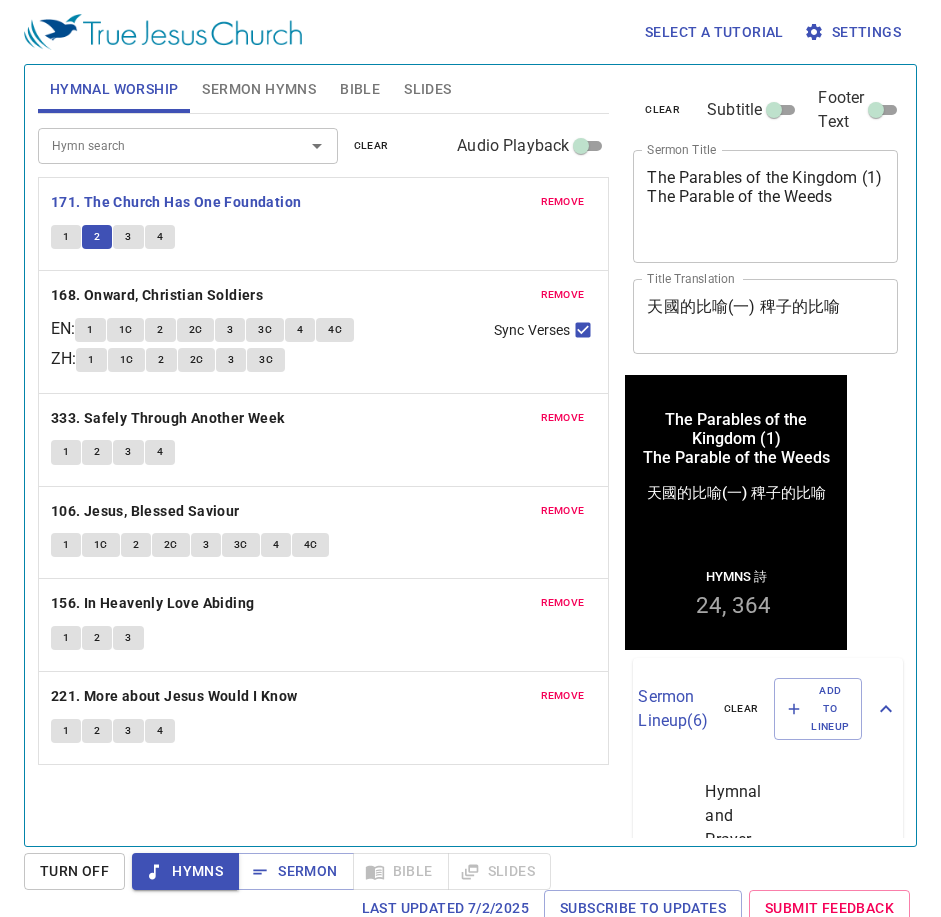 click on "Hymn search Hymn search   clear Audio Playback remove 171. The Church Has One Foundation   1 2 3 4 remove 168. Onward, Christian Soldiers   EN :   1 1C 2 2C 3 3C 4 4C ZH :   1 1C 2 2C 3 3C Sync Verses remove 333. Safely Through Another Week   1 2 3 4 remove 106. Jesus, Blessed Saviour   1 1C 2 2C 3 3C 4 4C remove 156. In Heavenly Love Abiding   1 2 3 remove 221. More about Jesus Would I Know   1 2 3 4" at bounding box center [324, 471] 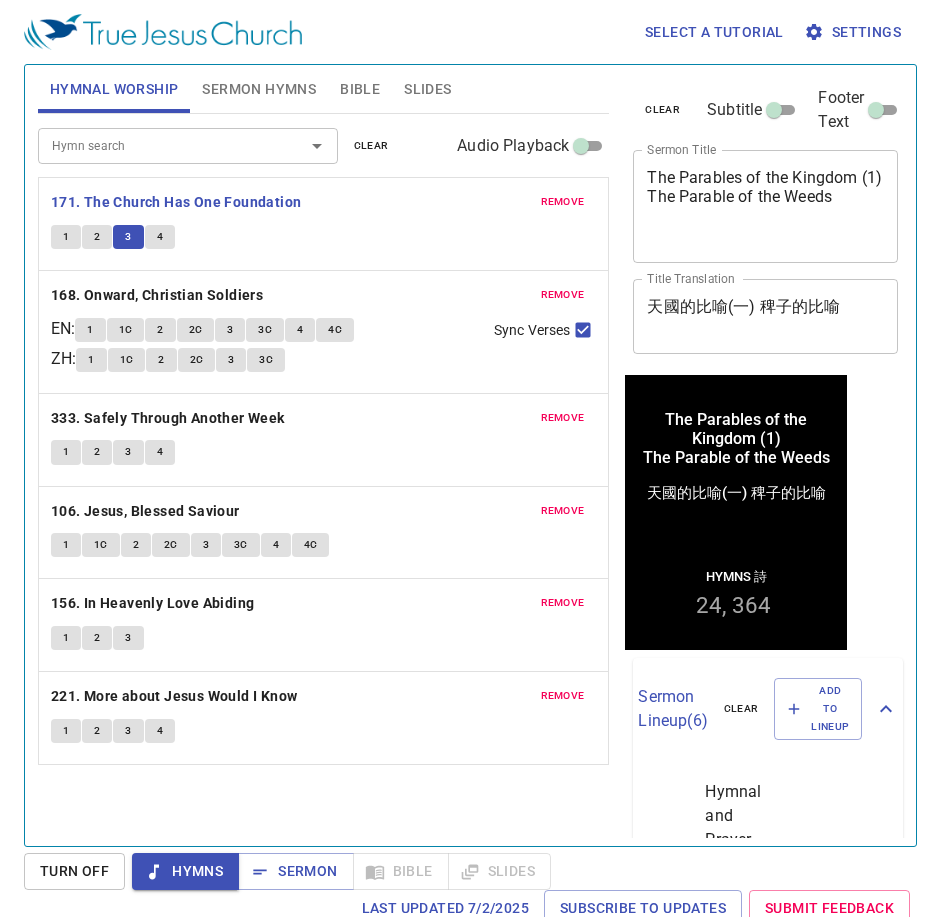 click on "1 2 3 4" 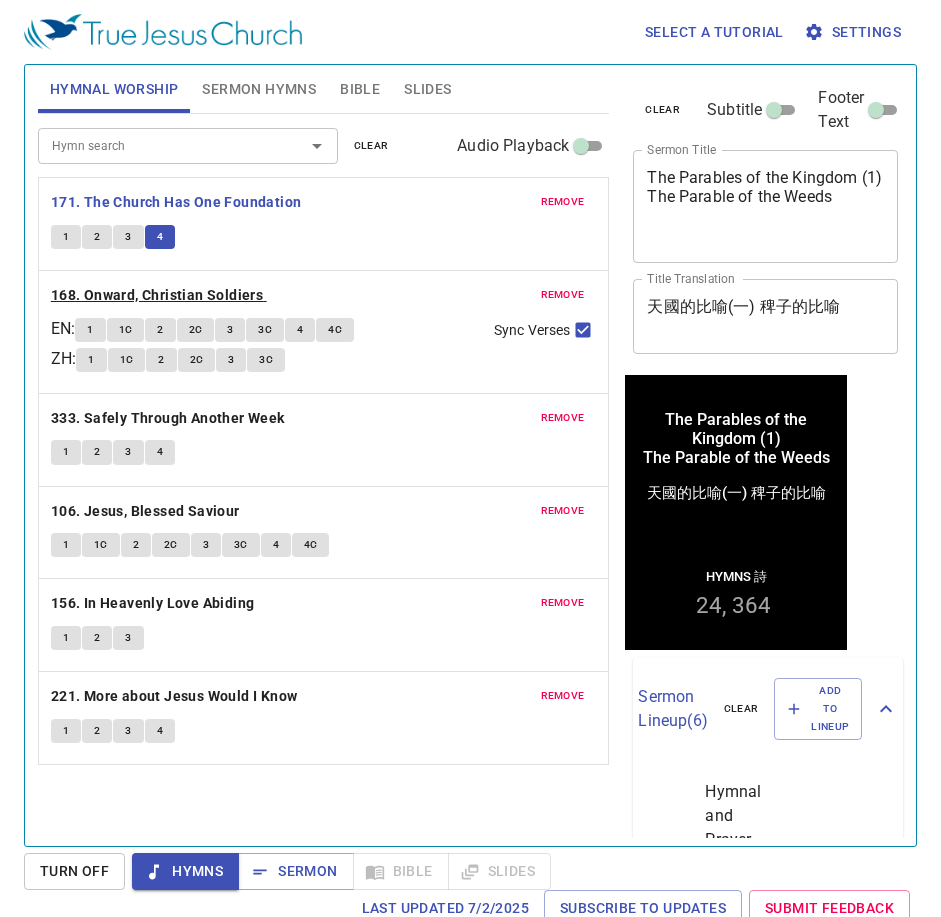 click on "168. Onward, Christian Soldiers" at bounding box center [157, 295] 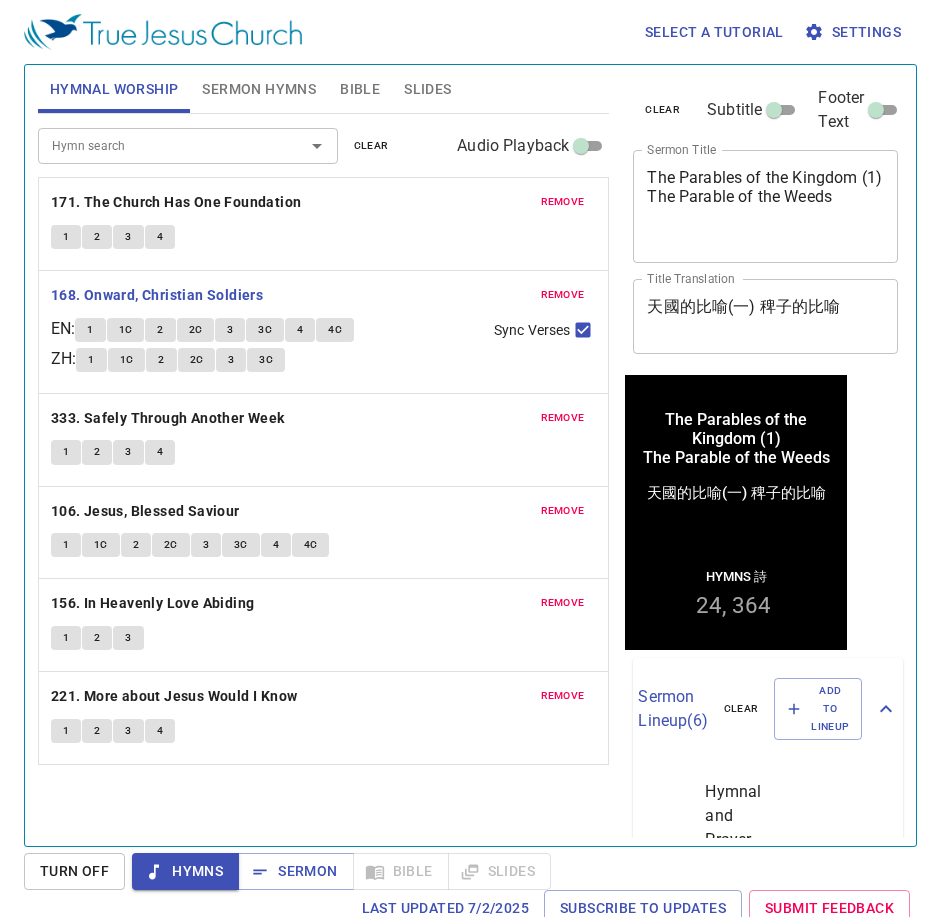 click on "Hymn search Hymn search   clear Audio Playback remove 171. The Church Has One Foundation   1 2 3 4 remove 168. Onward, Christian Soldiers   EN :   1 1C 2 2C 3 3C 4 4C ZH :   1 1C 2 2C 3 3C Sync Verses remove 333. Safely Through Another Week   1 2 3 4 remove 106. Jesus, Blessed Saviour   1 1C 2 2C 3 3C 4 4C remove 156. In Heavenly Love Abiding   1 2 3 remove 221. More about Jesus Would I Know   1 2 3 4" at bounding box center (324, 471) 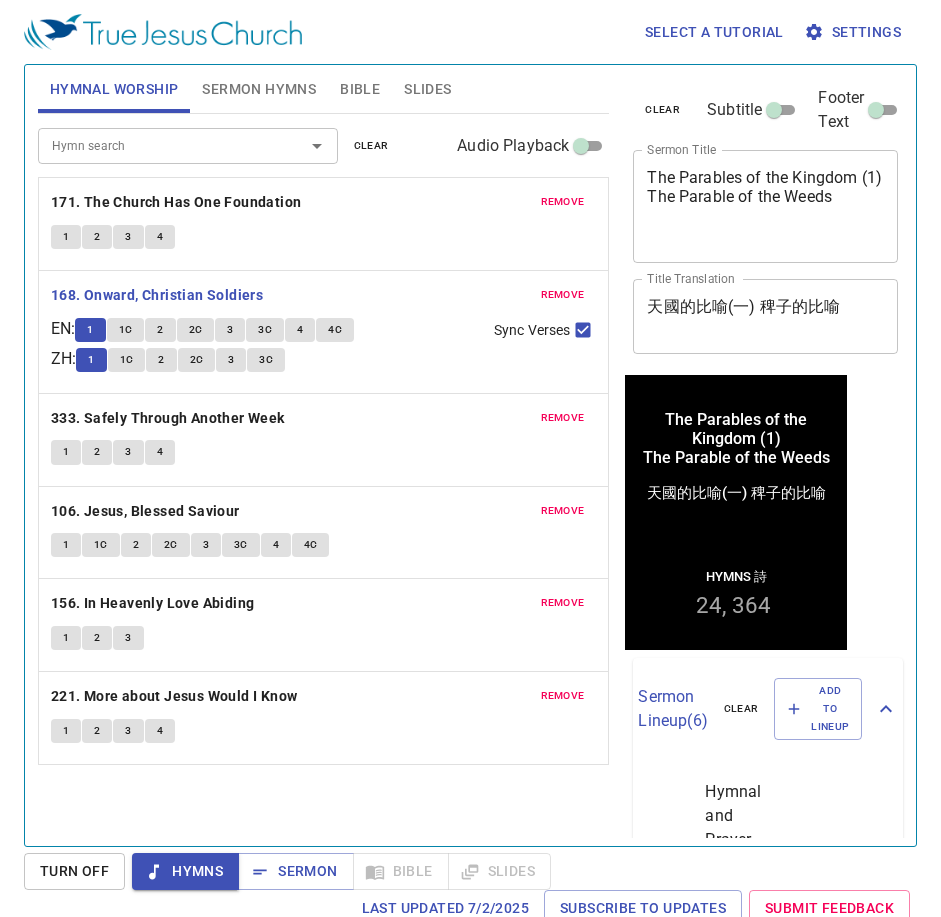 click on "Hymn search Hymn search   clear Audio Playback remove 171. The Church Has One Foundation   1 2 3 4 remove 168. Onward, Christian Soldiers   EN :   1 1C 2 2C 3 3C 4 4C ZH :   1 1C 2 2C 3 3C Sync Verses remove 333. Safely Through Another Week   1 2 3 4 remove 106. Jesus, Blessed Saviour   1 1C 2 2C 3 3C 4 4C remove 156. In Heavenly Love Abiding   1 2 3 remove 221. More about Jesus Would I Know   1 2 3 4" at bounding box center [324, 471] 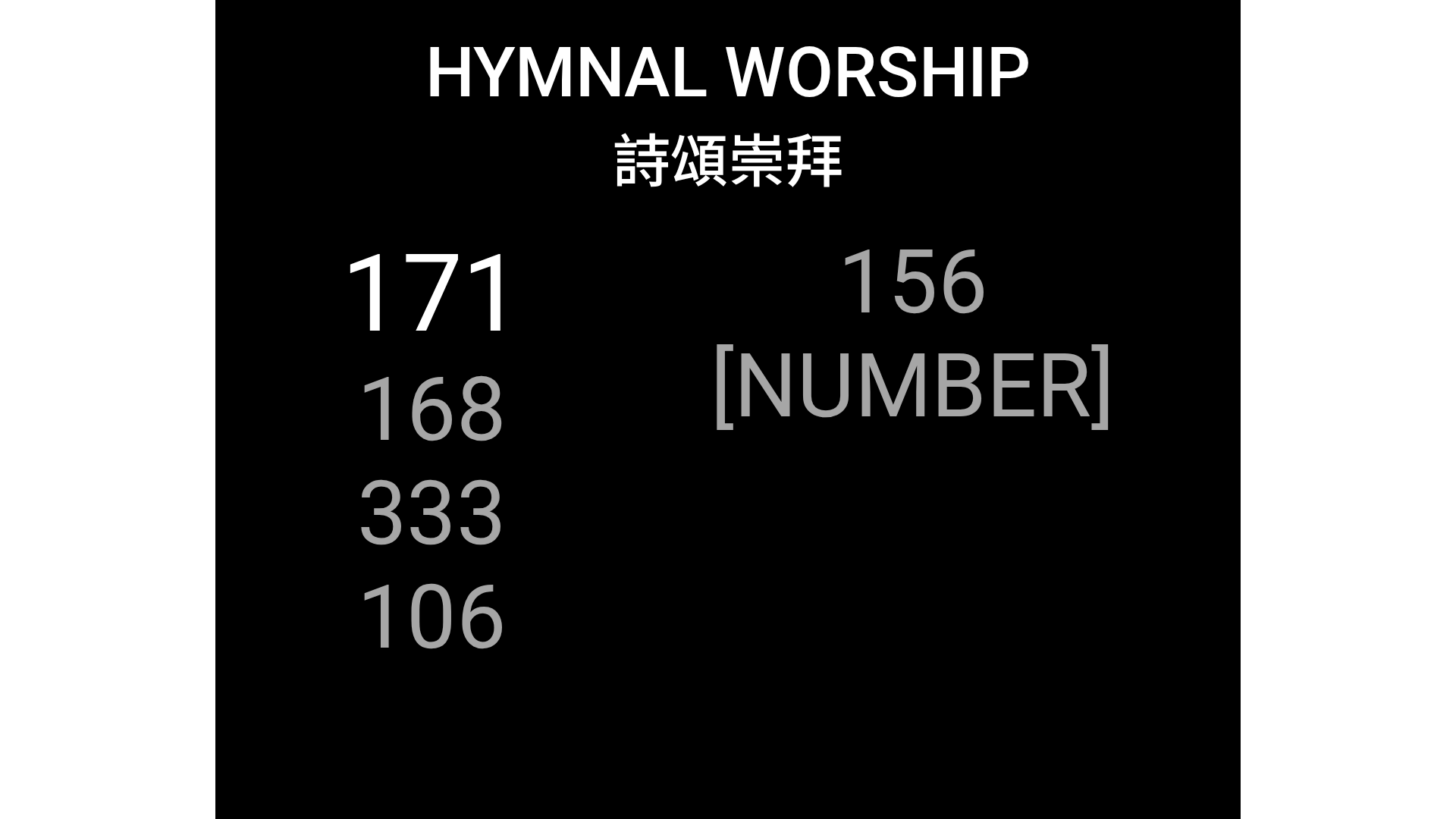scroll, scrollTop: 0, scrollLeft: 0, axis: both 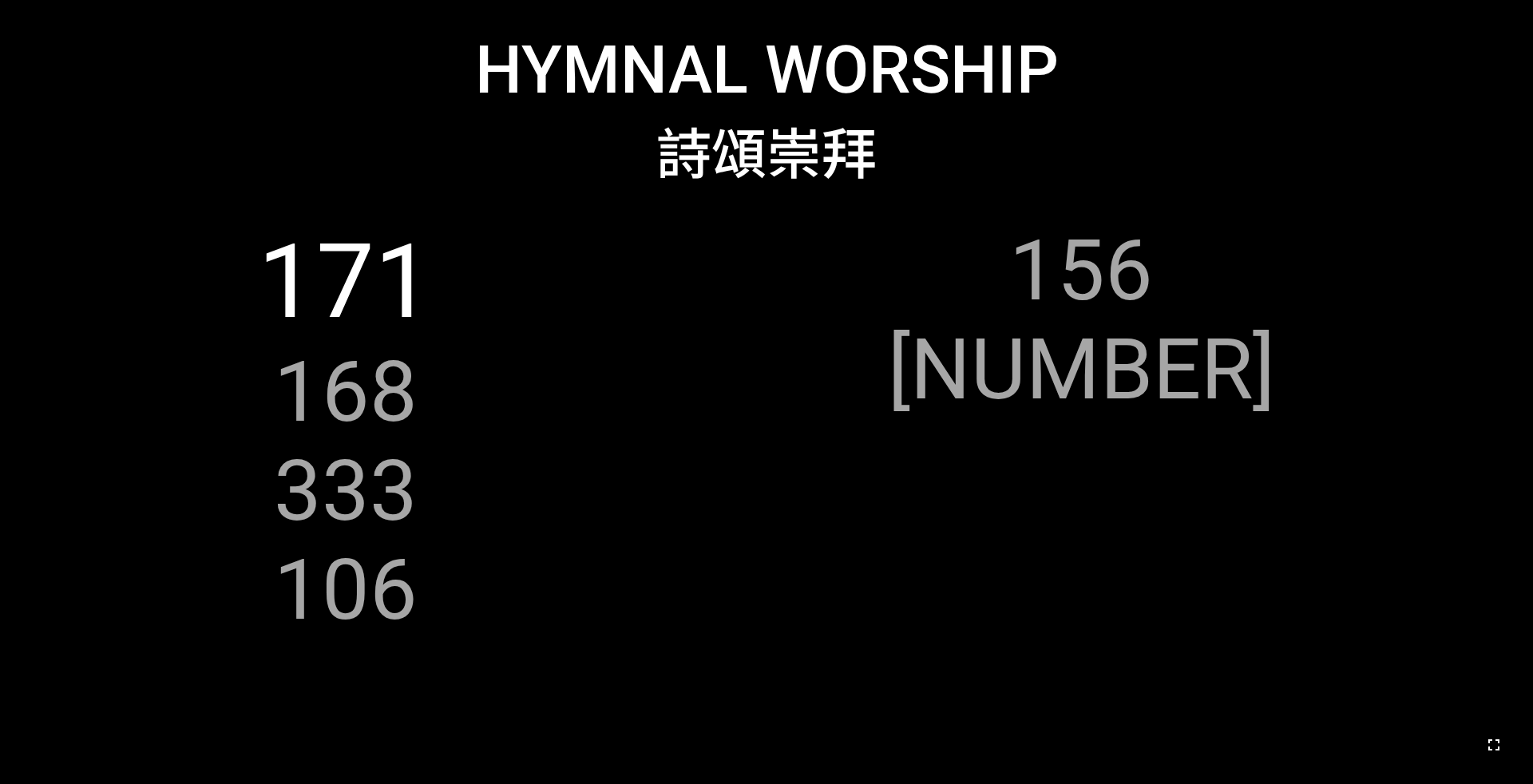 click 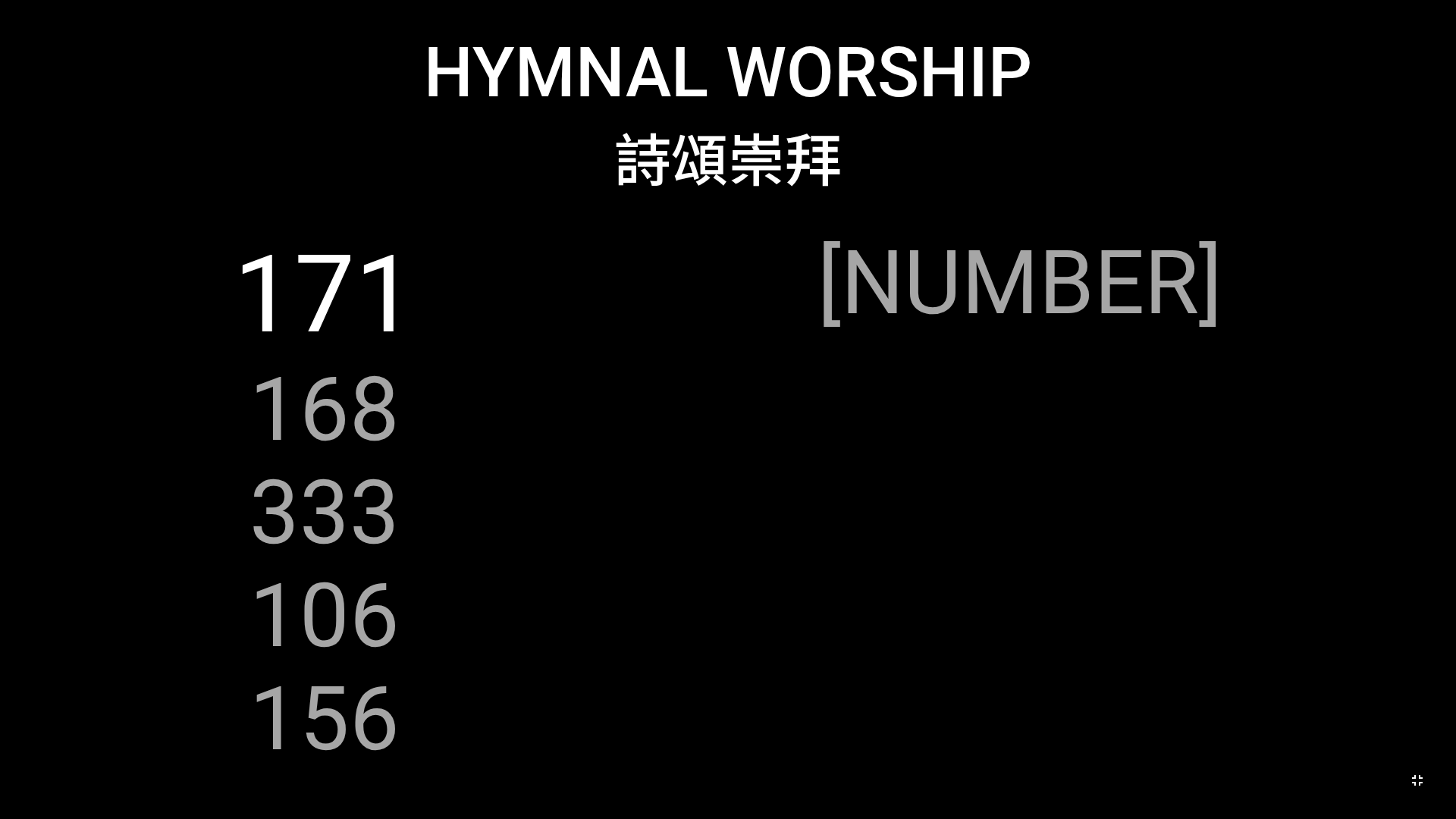 click on "[NUMBER] [NUMBER] [NUMBER] [NUMBER] [NUMBER] [NUMBER]" at bounding box center [728, 500] 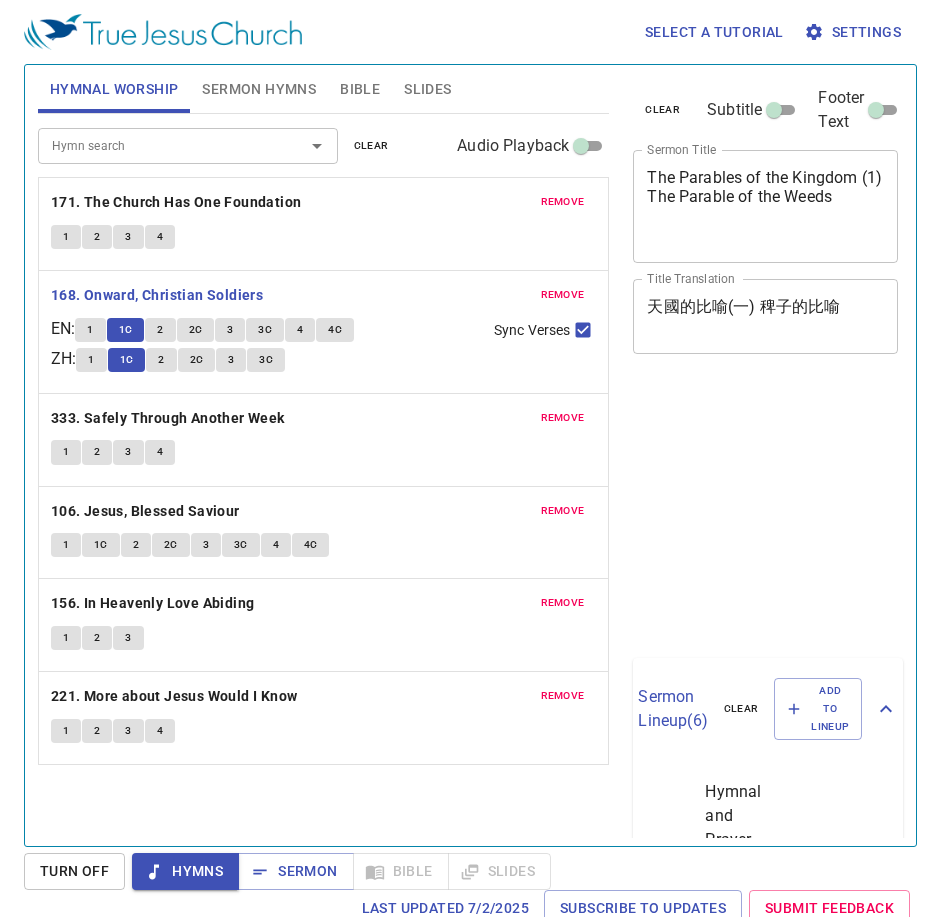 scroll, scrollTop: 0, scrollLeft: 0, axis: both 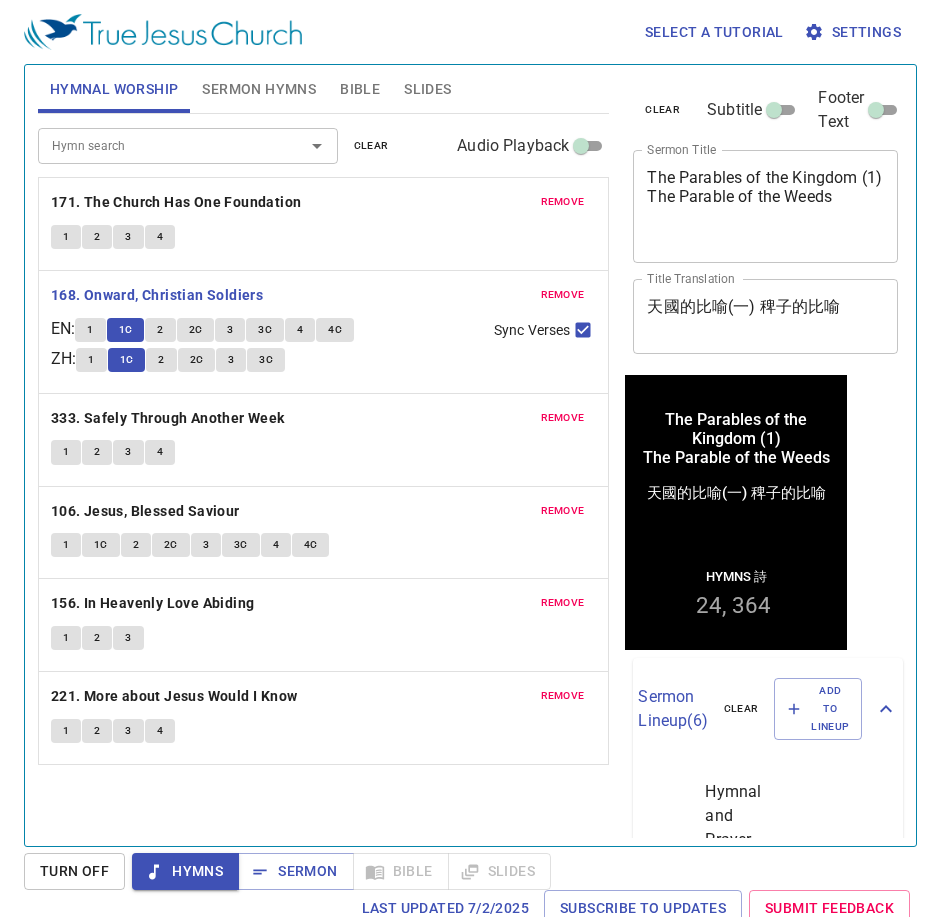 click on "Hymn search Hymn search   clear Audio Playback remove 171. The Church Has One Foundation   1 2 3 4 remove 168. Onward, Christian Soldiers   EN :   1 1C 2 2C 3 3C 4 4C ZH :   1 1C 2 2C 3 3C Sync Verses remove 333. Safely Through Another Week   1 2 3 4 remove 106. Jesus, Blessed Saviour   1 1C 2 2C 3 3C 4 4C remove 156. In Heavenly Love Abiding   1 2 3 remove 221. More about Jesus Would I Know   1 2 3 4" at bounding box center [324, 471] 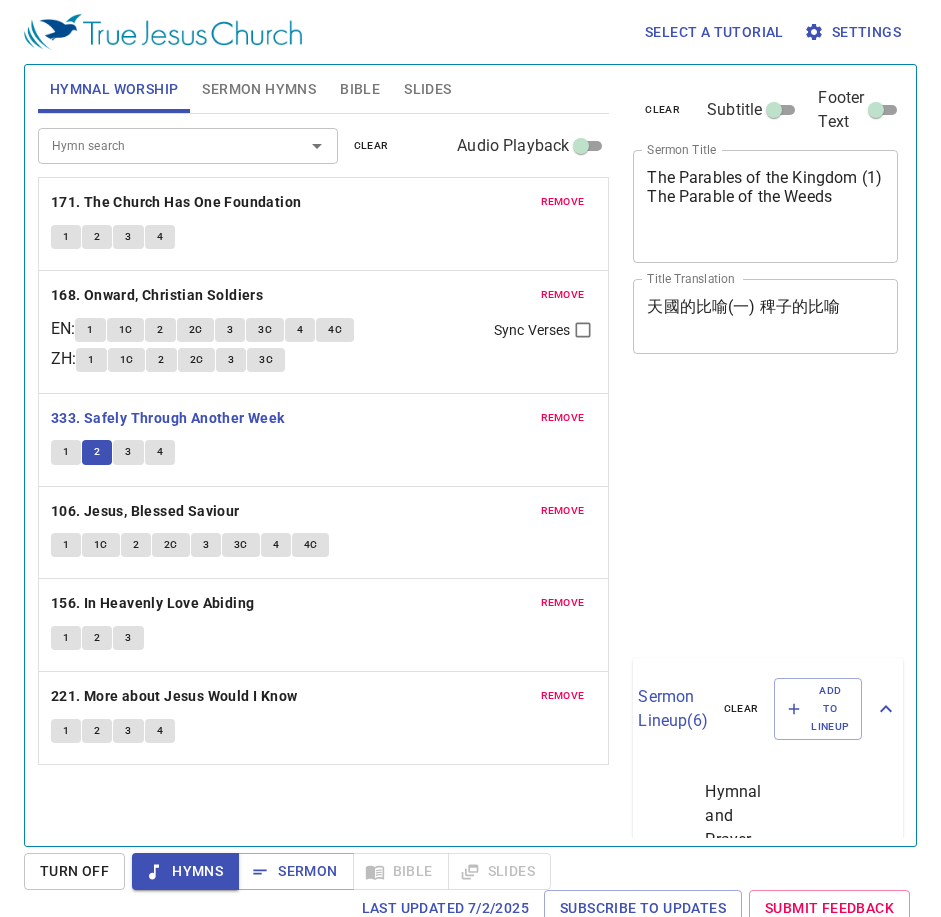 scroll, scrollTop: 0, scrollLeft: 0, axis: both 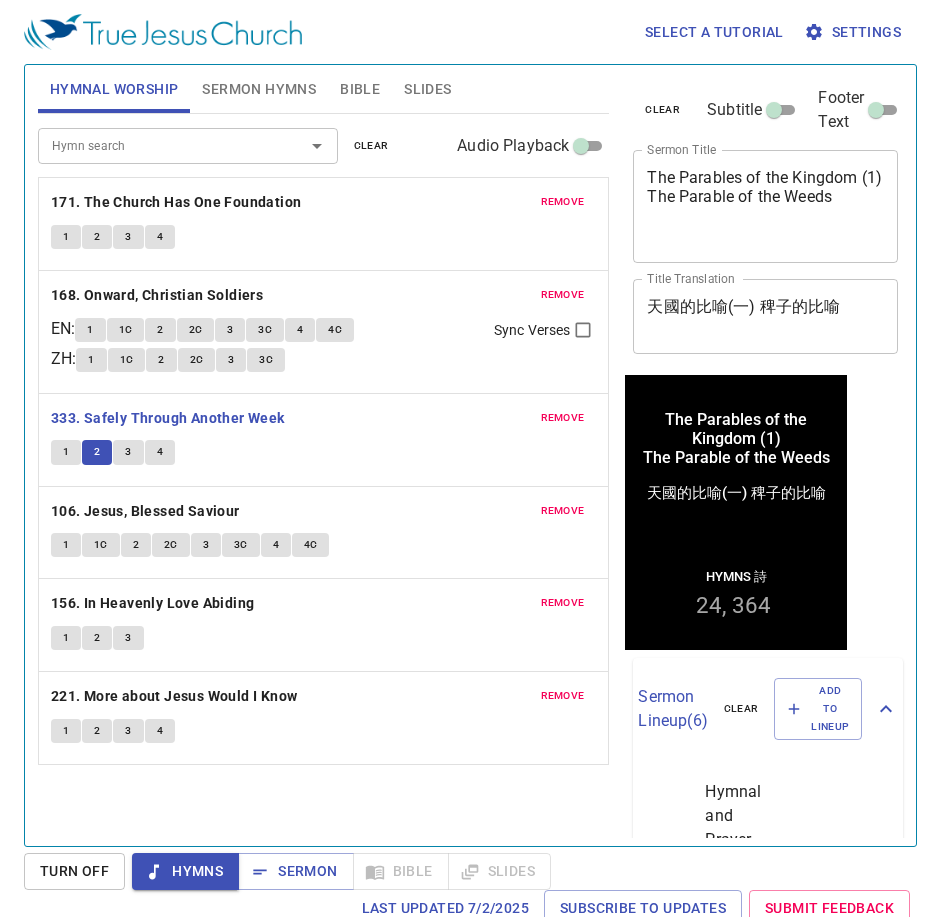 click on "Hymn search Hymn search   clear Audio Playback remove 171. The Church Has One Foundation   1 2 3 4 remove 168. Onward, Christian Soldiers   EN :   1 1C 2 2C 3 3C 4 4C ZH :   1 1C 2 2C 3 3C Sync Verses remove 333. Safely Through Another Week   1 2 3 4 remove 106. Jesus, Blessed Saviour   1 1C 2 2C 3 3C 4 4C remove 156. In Heavenly Love Abiding   1 2 3 remove 221. More about Jesus Would I Know   1 2 3 4" at bounding box center [324, 471] 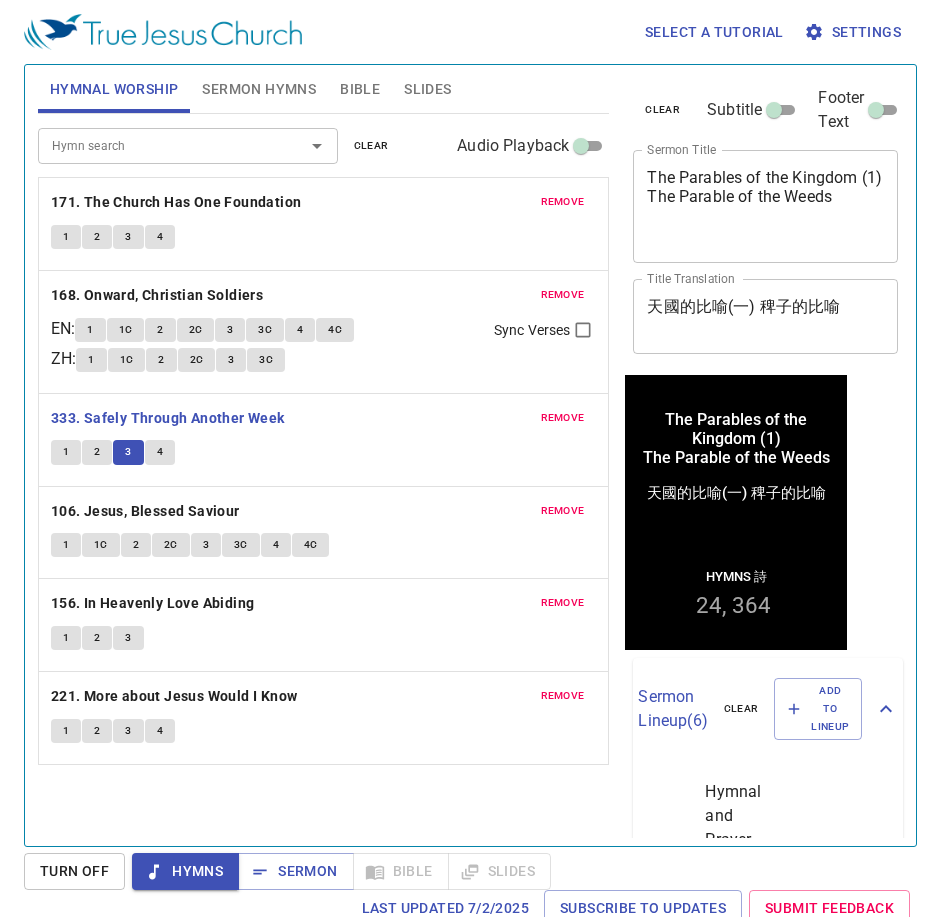 click on "4" at bounding box center [160, 452] 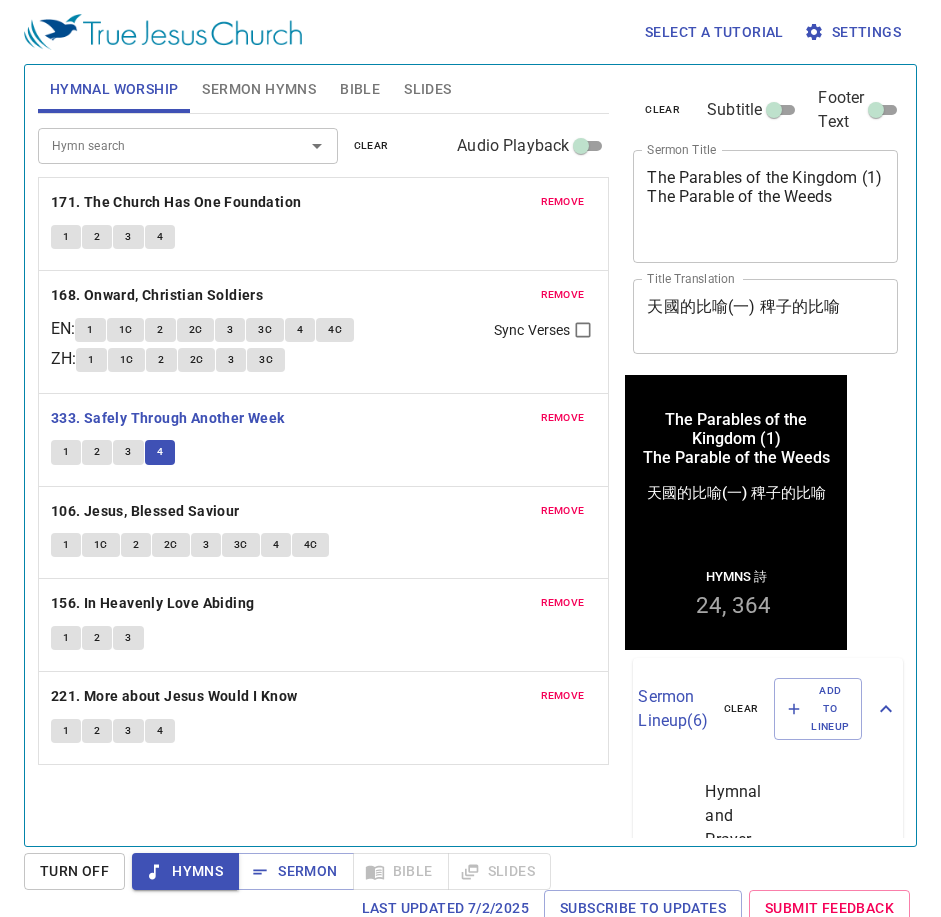click on "Hymn search Hymn search   clear Audio Playback remove 171. The Church Has One Foundation   1 2 3 4 remove 168. Onward, Christian Soldiers   EN :   1 1C 2 2C 3 3C 4 4C ZH :   1 1C 2 2C 3 3C Sync Verses remove 333. Safely Through Another Week   1 2 3 4 remove 106. Jesus, Blessed Saviour   1 1C 2 2C 3 3C 4 4C remove 156. In Heavenly Love Abiding   1 2 3 remove 221. More about Jesus Would I Know   1 2 3 4" at bounding box center [324, 471] 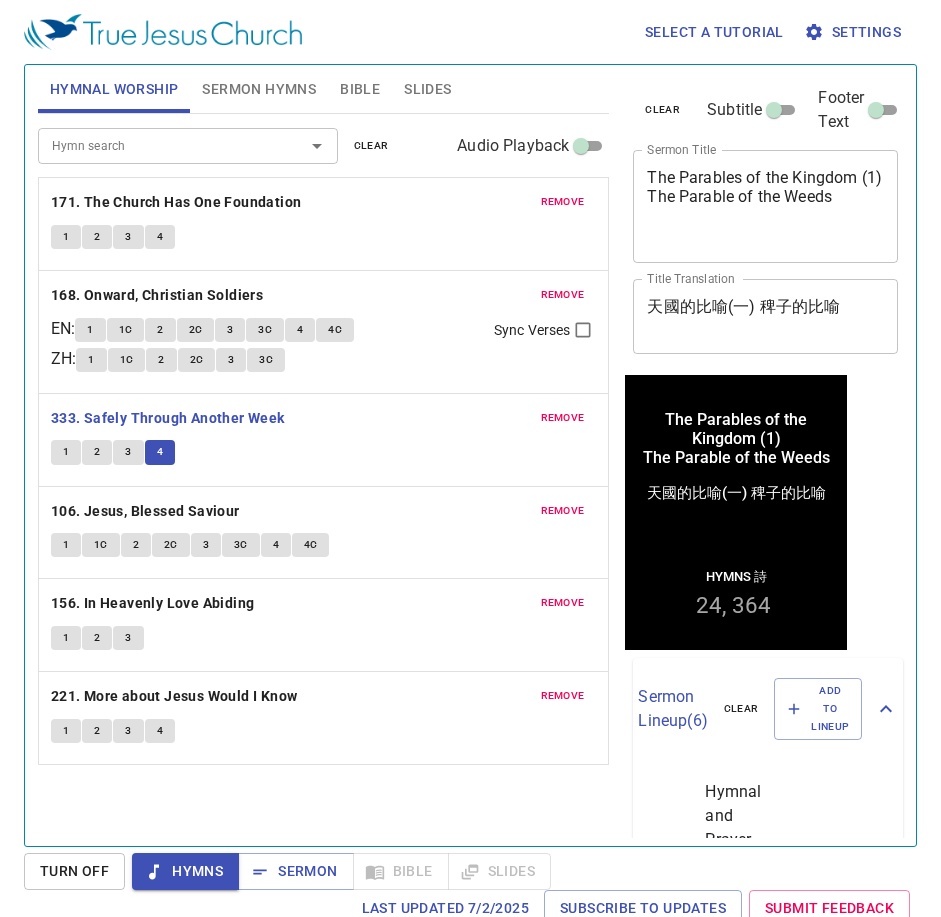 click on "Hymn search Hymn search   clear Audio Playback remove 171. The Church Has One Foundation   1 2 3 4 remove 168. Onward, Christian Soldiers   EN :   1 1C 2 2C 3 3C 4 4C ZH :   1 1C 2 2C 3 3C Sync Verses remove 333. Safely Through Another Week   1 2 3 4 remove 106. Jesus, Blessed Saviour   1 1C 2 2C 3 3C 4 4C remove 156. In Heavenly Love Abiding   1 2 3 remove 221. More about Jesus Would I Know   1 2 3 4" at bounding box center (324, 471) 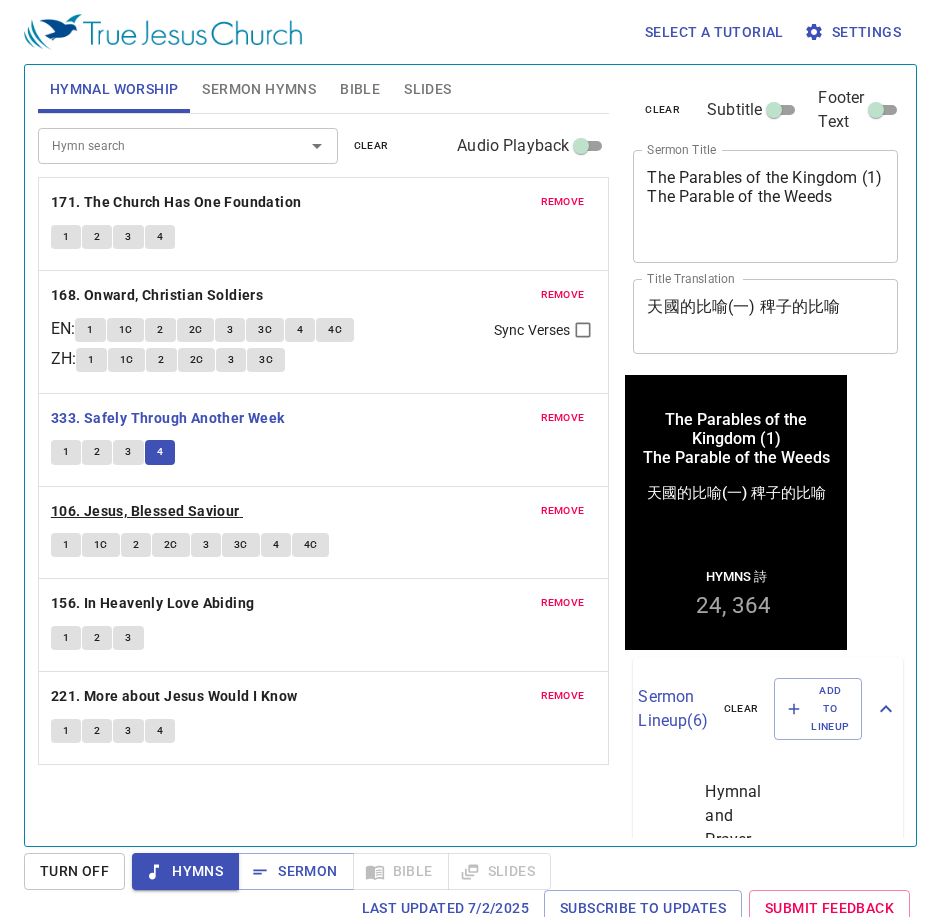 click on "106. Jesus, Blessed Saviour" at bounding box center (145, 511) 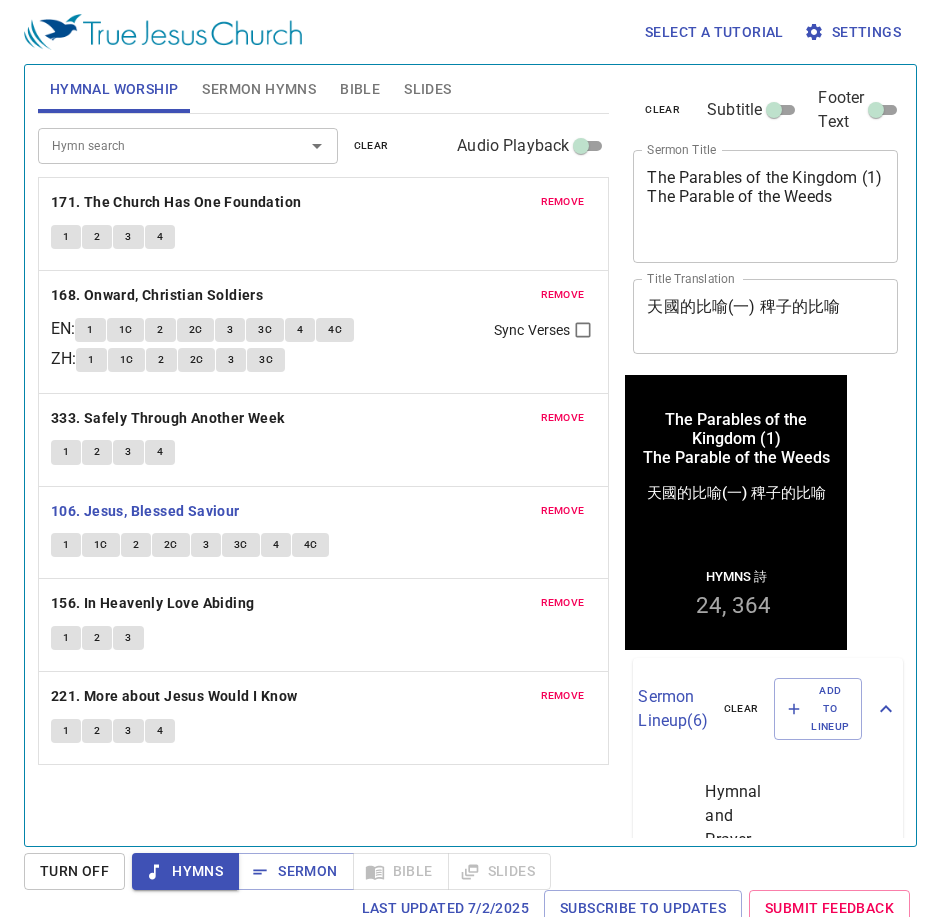 click on "1" at bounding box center [66, 545] 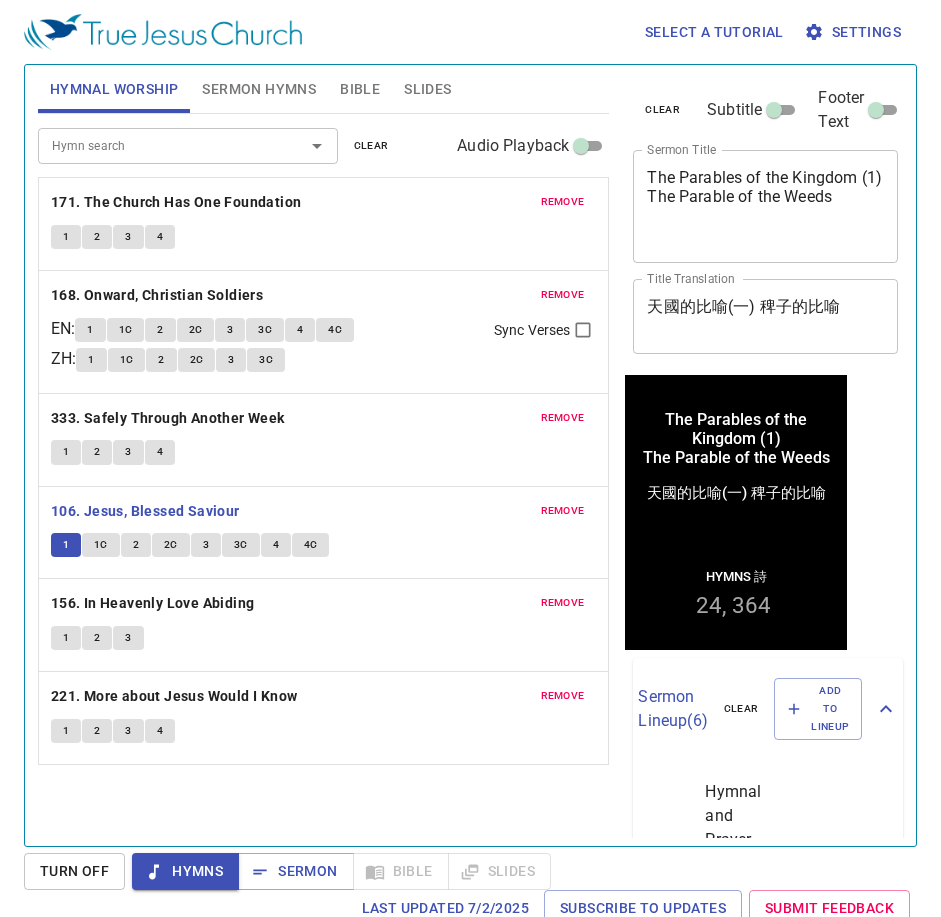click on "Hymn search Hymn search   clear Audio Playback remove 171. The Church Has One Foundation   1 2 3 4 remove 168. Onward, Christian Soldiers   EN :   1 1C 2 2C 3 3C 4 4C ZH :   1 1C 2 2C 3 3C Sync Verses remove 333. Safely Through Another Week   1 2 3 4 remove 106. Jesus, Blessed Saviour   1 1C 2 2C 3 3C 4 4C remove 156. In Heavenly Love Abiding   1 2 3 remove 221. More about Jesus Would I Know   1 2 3 4" at bounding box center [324, 471] 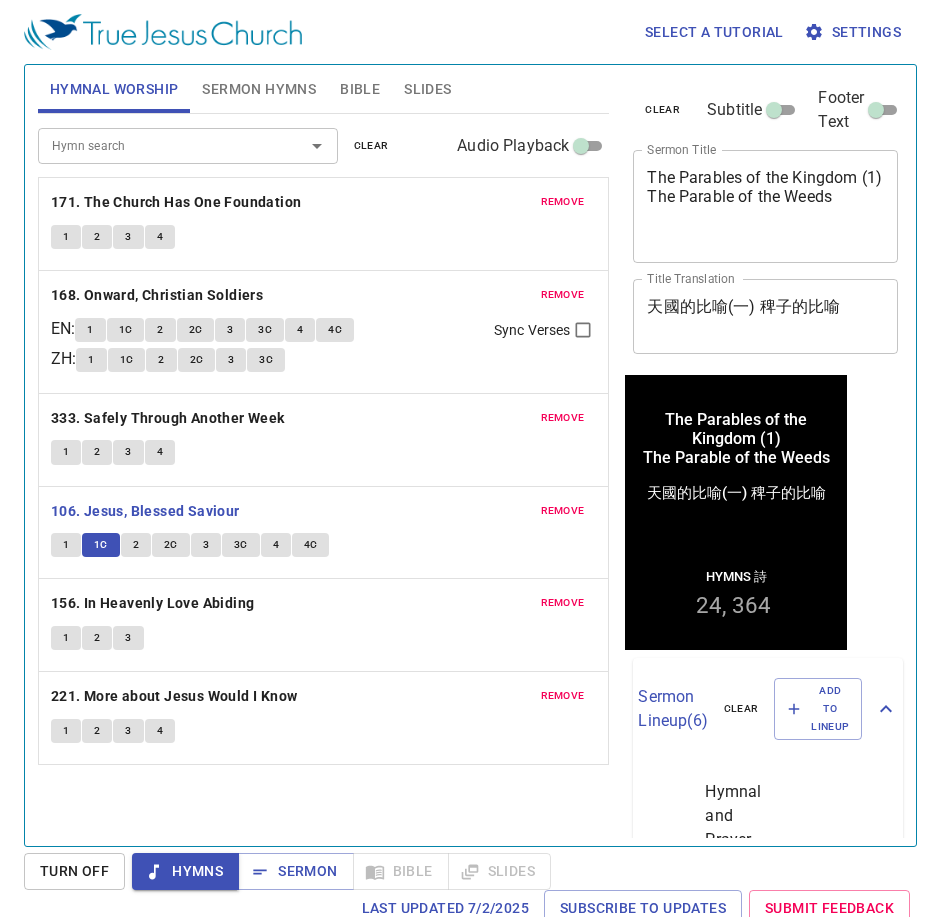 click on "Hymn search Hymn search   clear Audio Playback remove 171. The Church Has One Foundation   1 2 3 4 remove 168. Onward, Christian Soldiers   EN :   1 1C 2 2C 3 3C 4 4C ZH :   1 1C 2 2C 3 3C Sync Verses remove 333. Safely Through Another Week   1 2 3 4 remove 106. Jesus, Blessed Saviour   1 1C 2 2C 3 3C 4 4C remove 156. In Heavenly Love Abiding   1 2 3 remove 221. More about Jesus Would I Know   1 2 3 4" at bounding box center [324, 471] 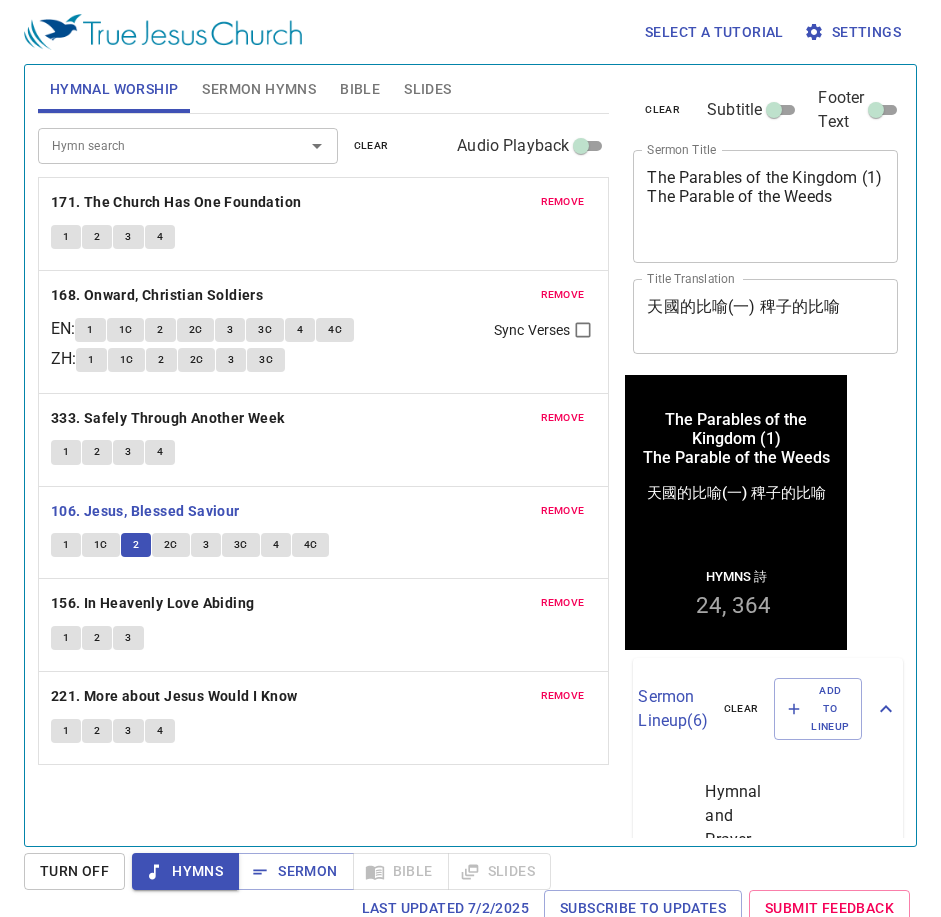 click on "Hymn search Hymn search   clear Audio Playback remove 171. The Church Has One Foundation   1 2 3 4 remove 168. Onward, Christian Soldiers   EN :   1 1C 2 2C 3 3C 4 4C ZH :   1 1C 2 2C 3 3C Sync Verses remove 333. Safely Through Another Week   1 2 3 4 remove 106. Jesus, Blessed Saviour   1 1C 2 2C 3 3C 4 4C remove 156. In Heavenly Love Abiding   1 2 3 remove 221. More about Jesus Would I Know   1 2 3 4" at bounding box center (324, 471) 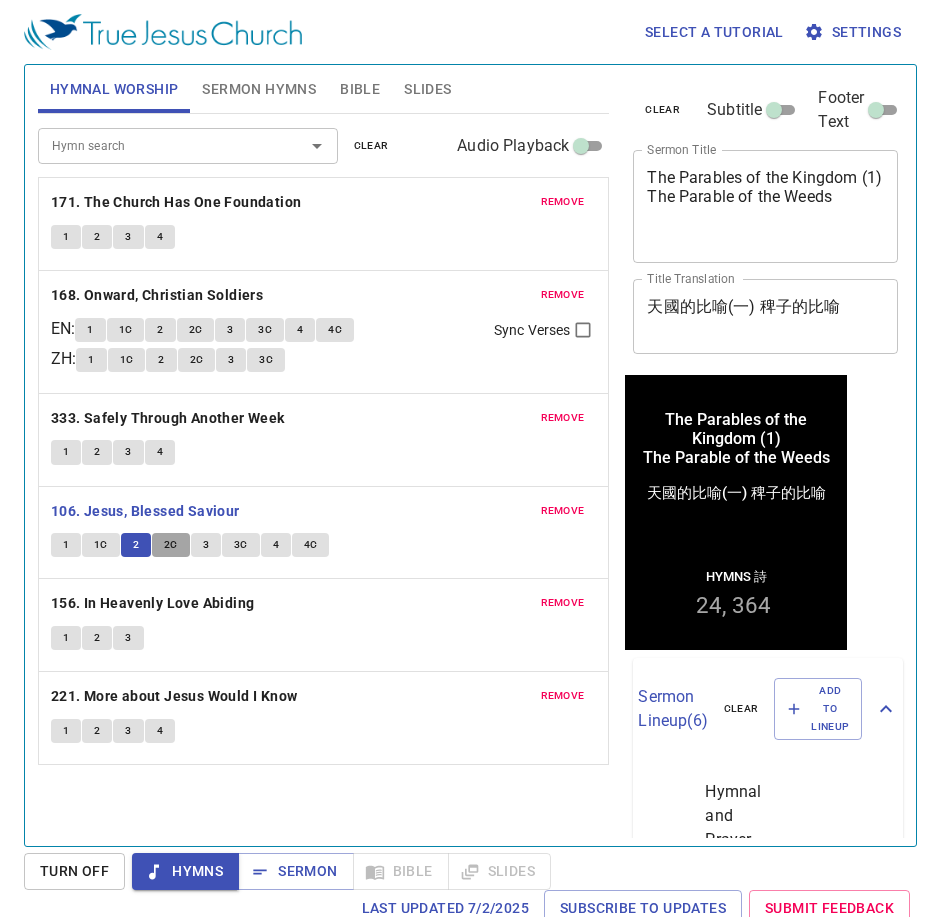 click on "2C" at bounding box center (171, 545) 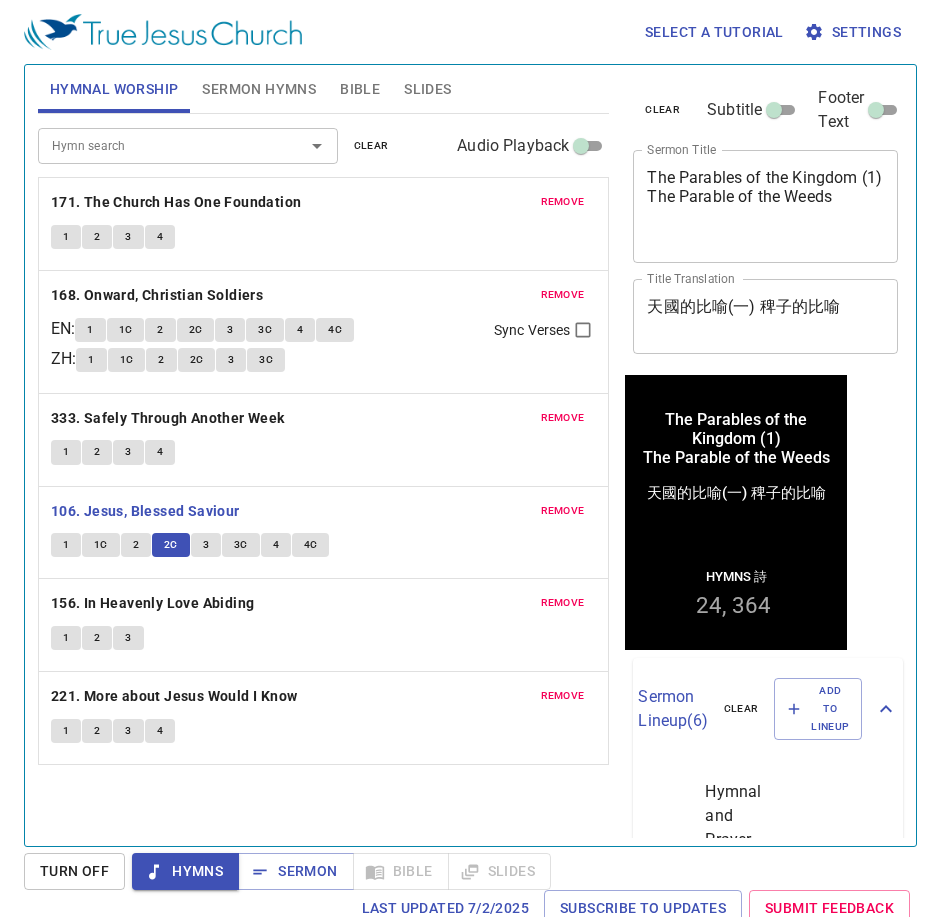 click on "3" at bounding box center [206, 545] 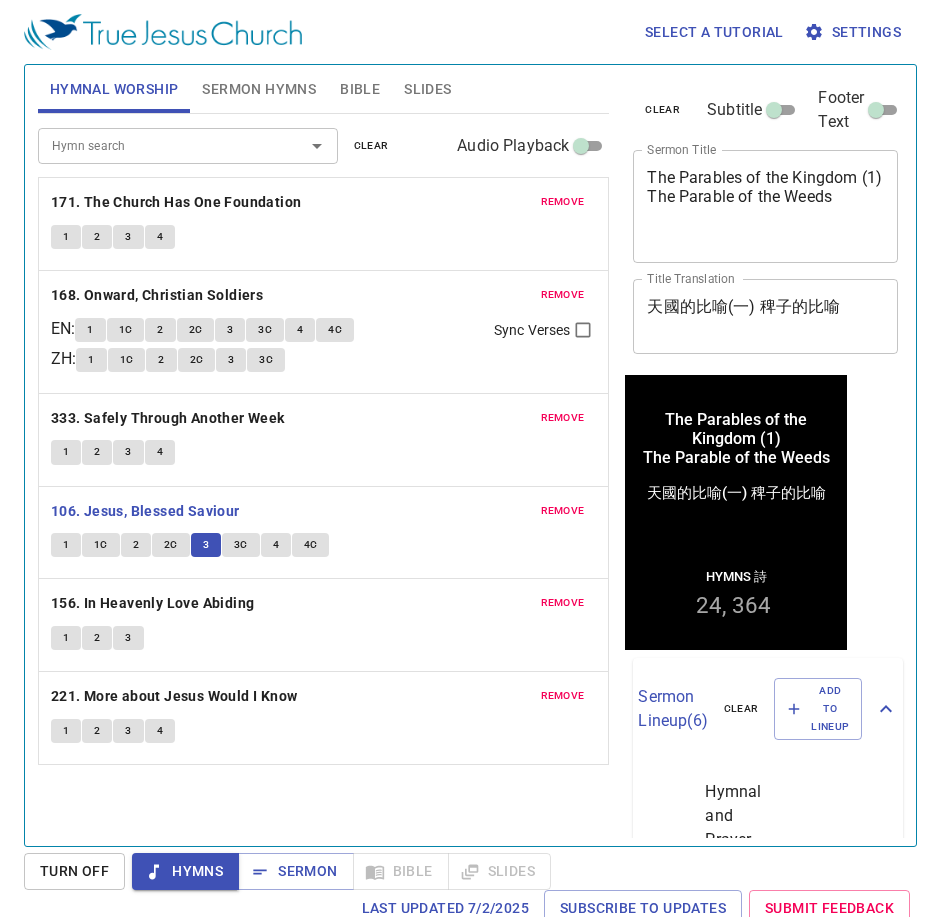 click on "3C" at bounding box center (241, 545) 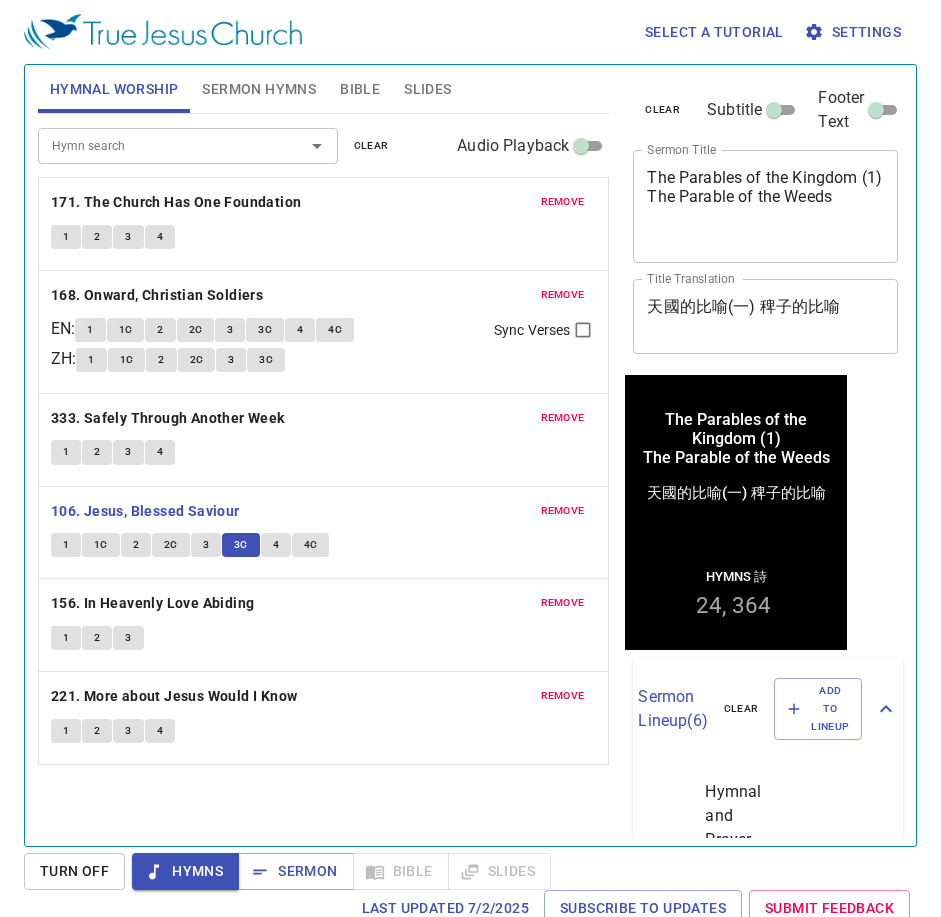 click on "4" at bounding box center (276, 545) 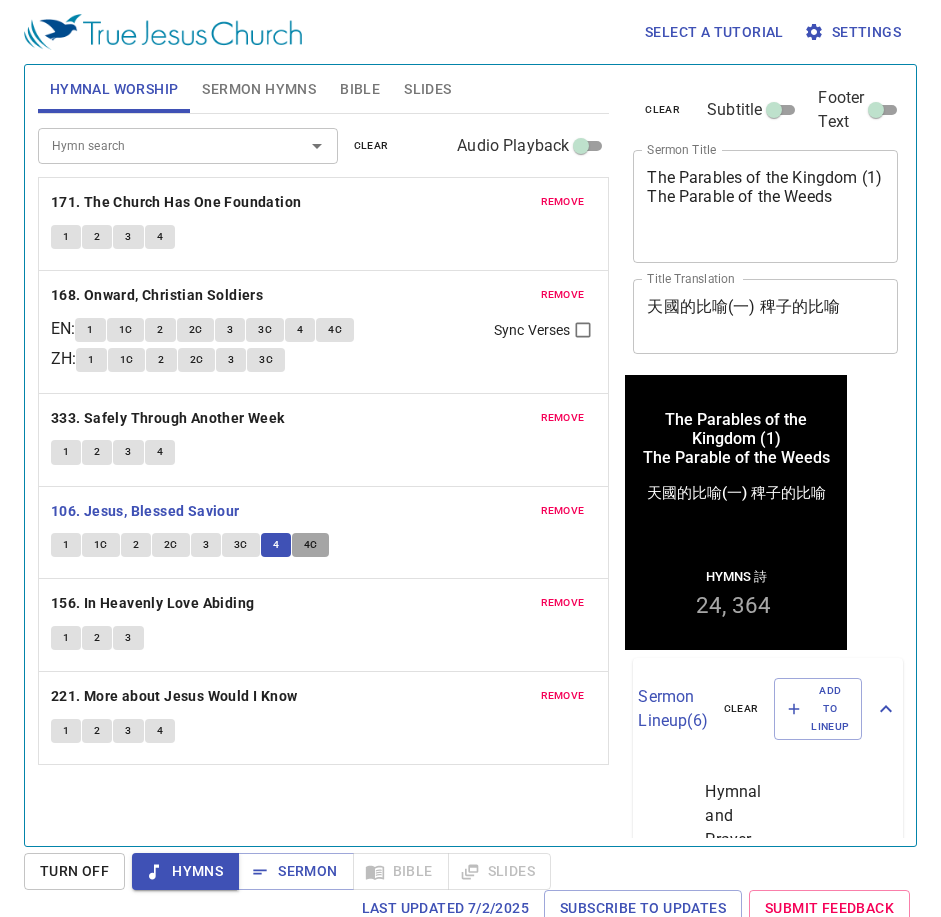 click on "4C" at bounding box center (311, 545) 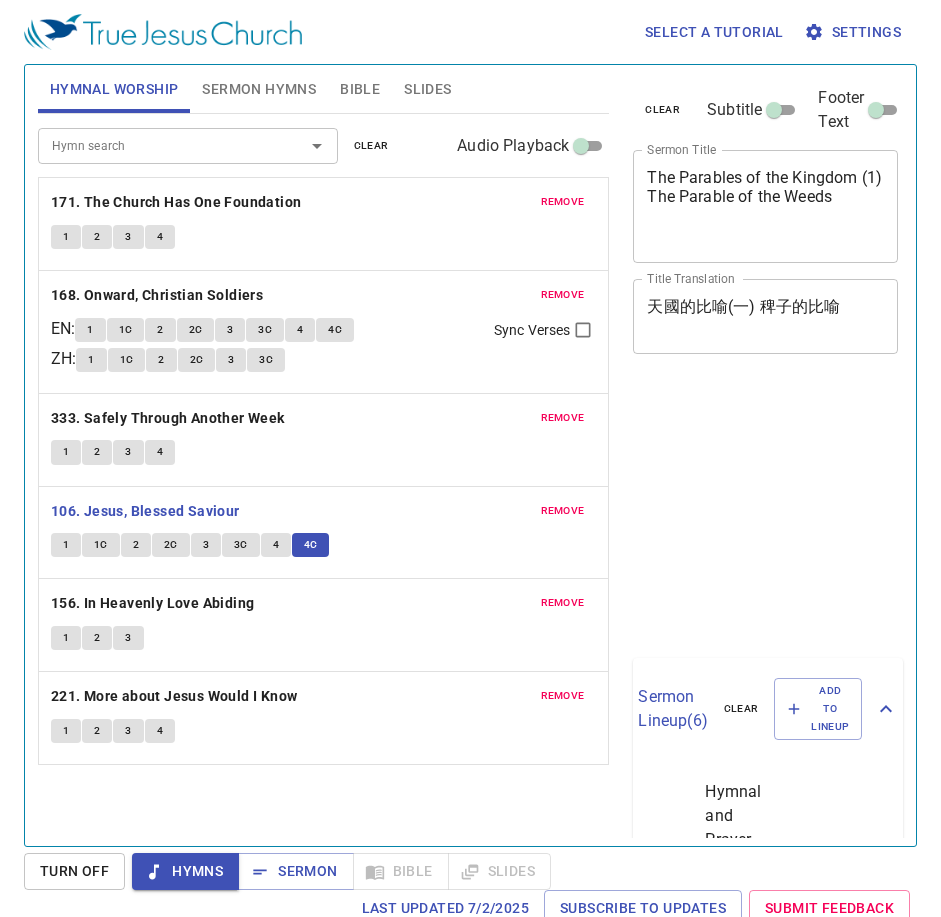 scroll, scrollTop: 0, scrollLeft: 0, axis: both 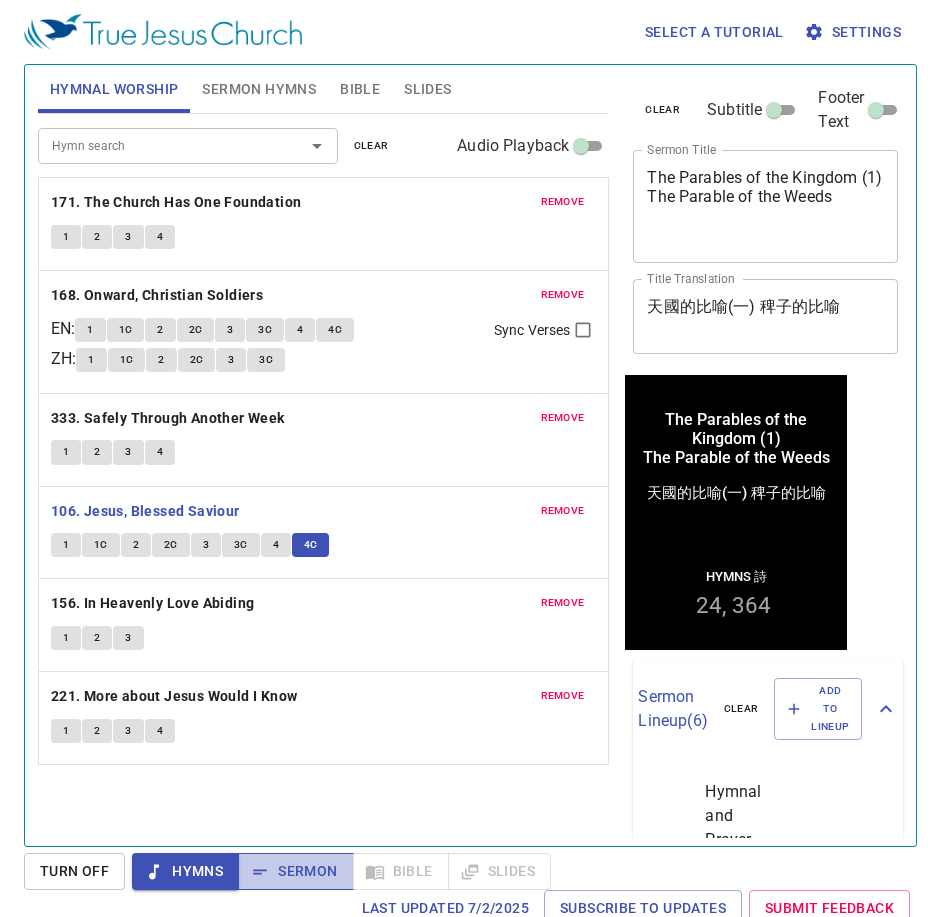 click on "Sermon" at bounding box center [295, 871] 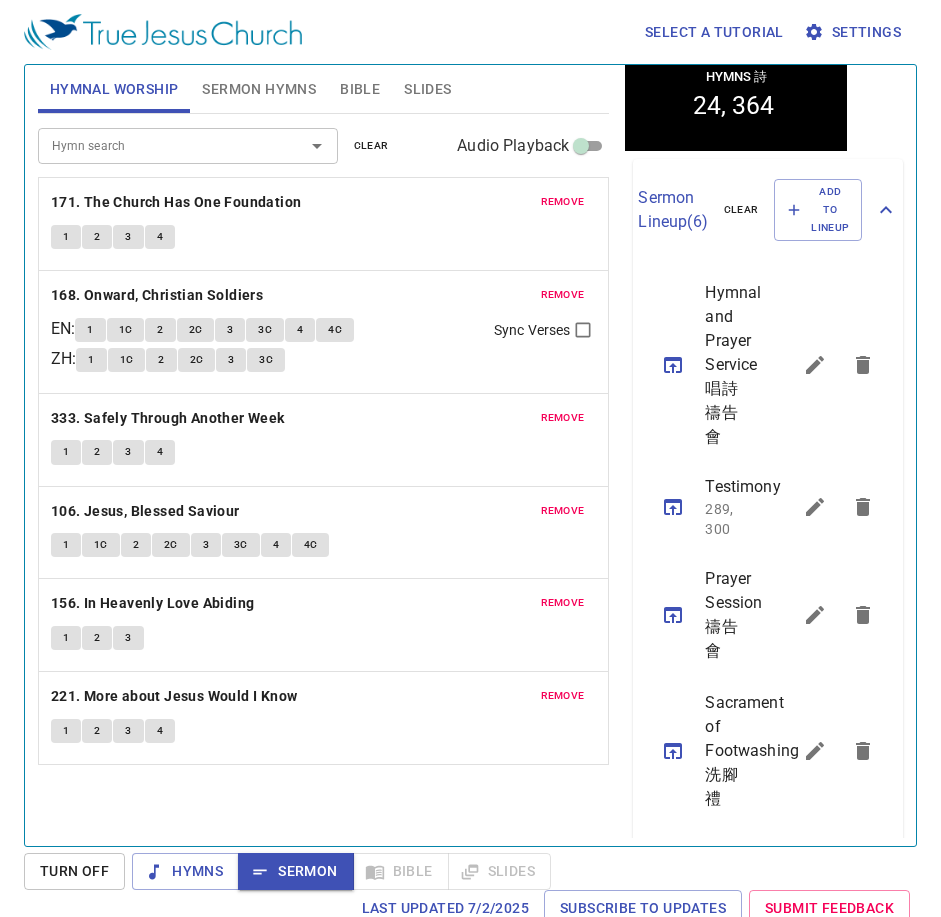 scroll, scrollTop: 500, scrollLeft: 0, axis: vertical 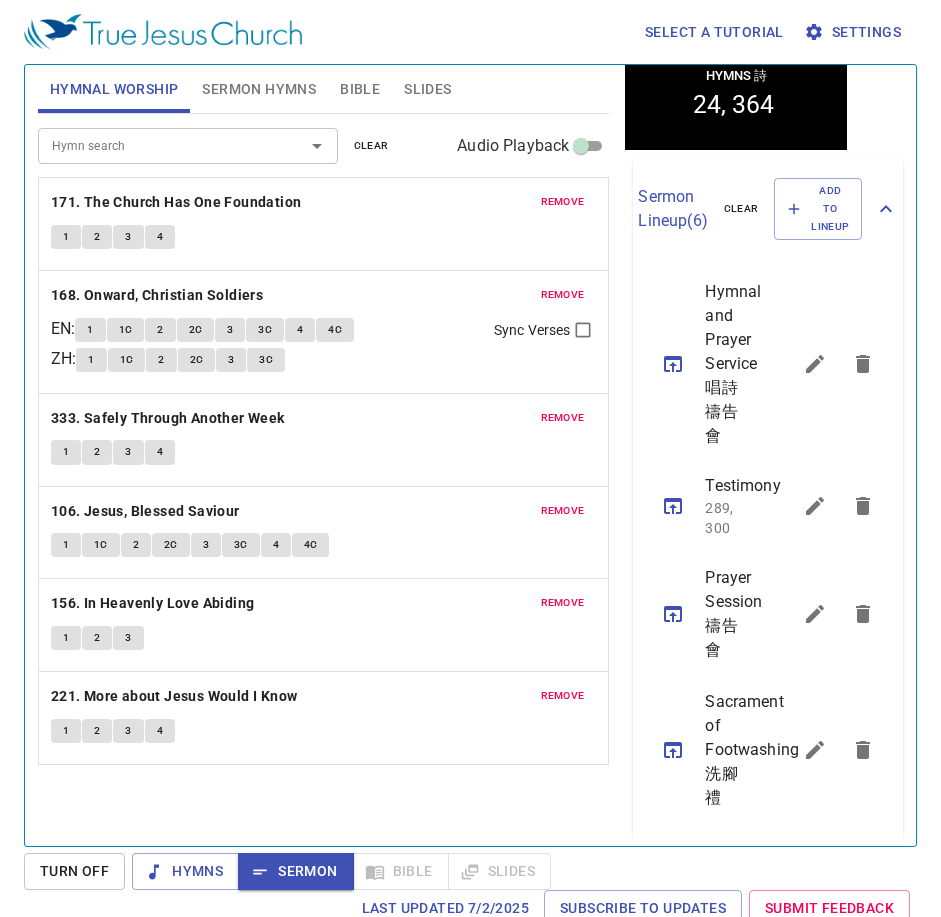 click on "Sermon Hymns" at bounding box center (259, 89) 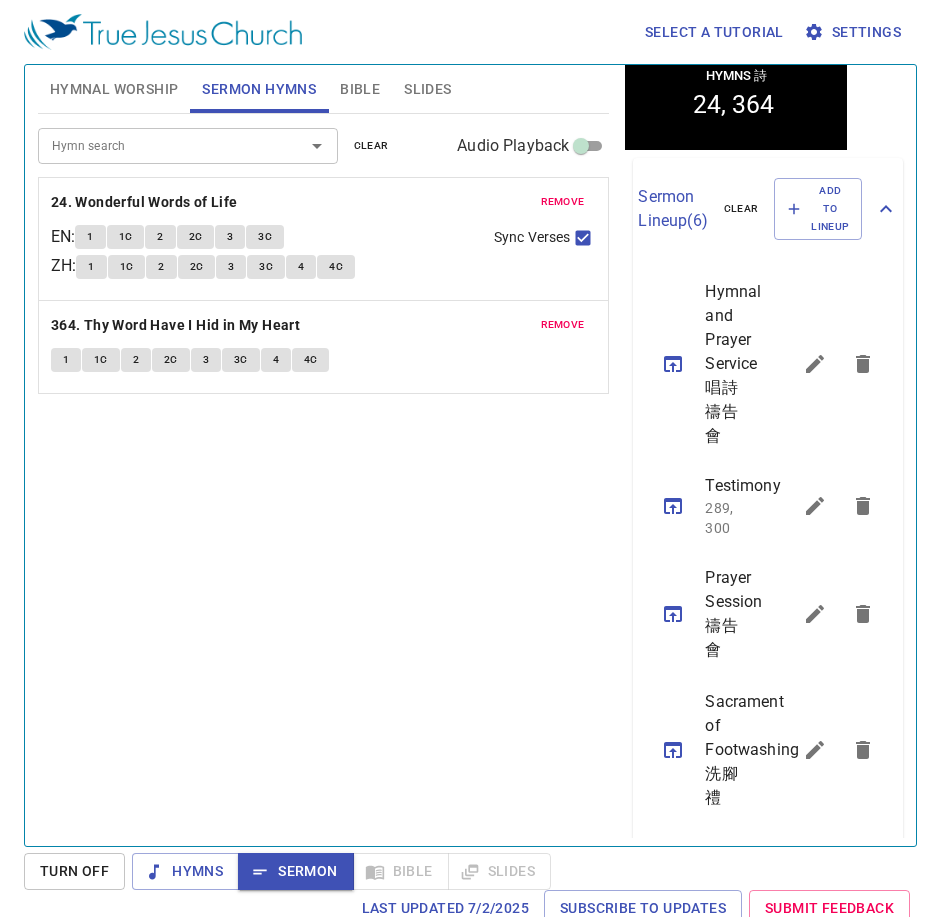 click on "remove" at bounding box center [563, 202] 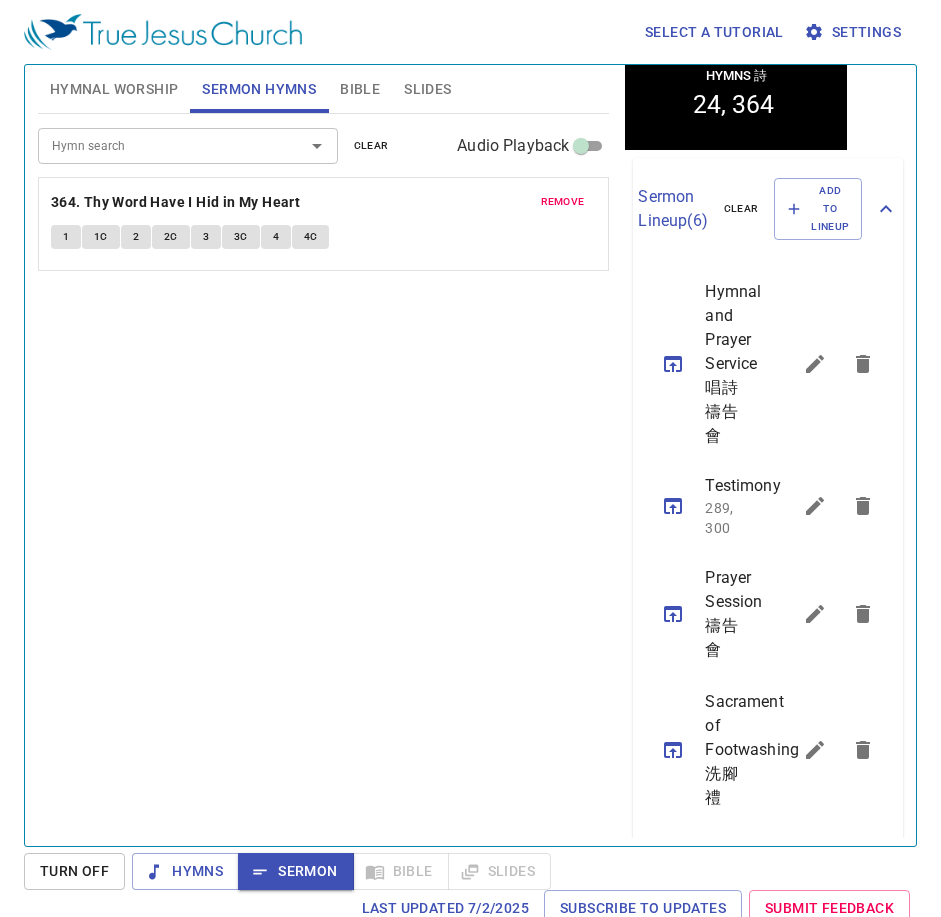 click on "remove" at bounding box center [563, 202] 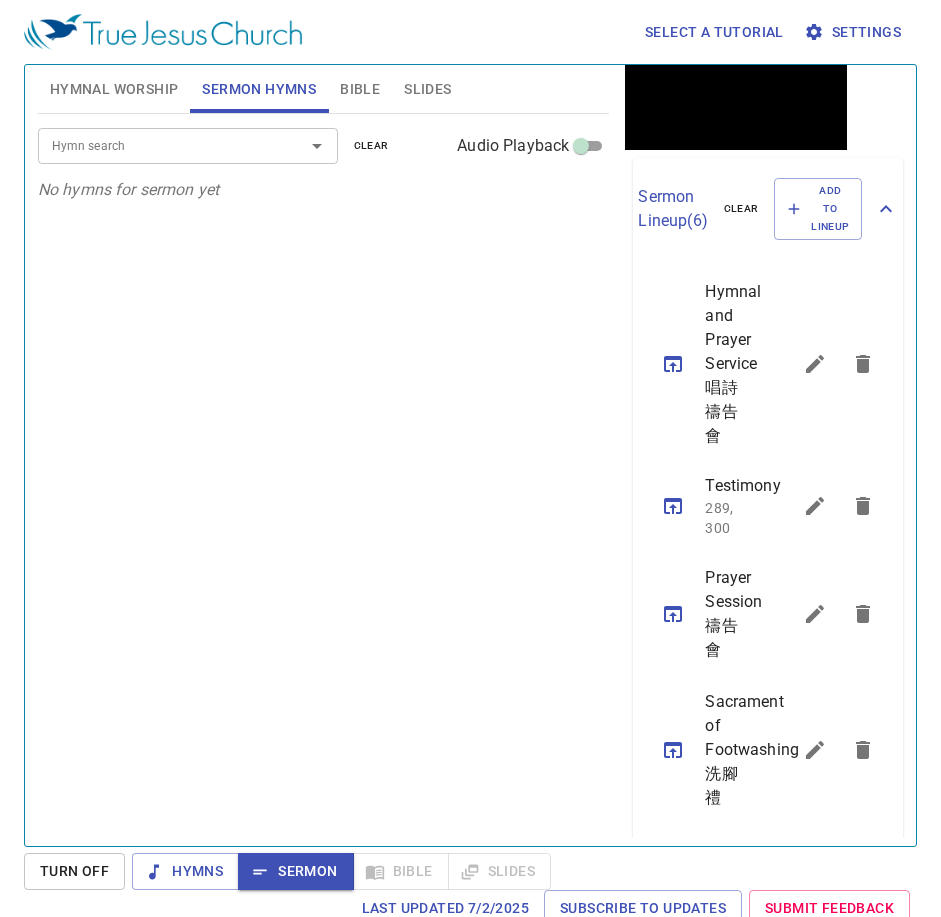 click on "Hymn search" at bounding box center (158, 145) 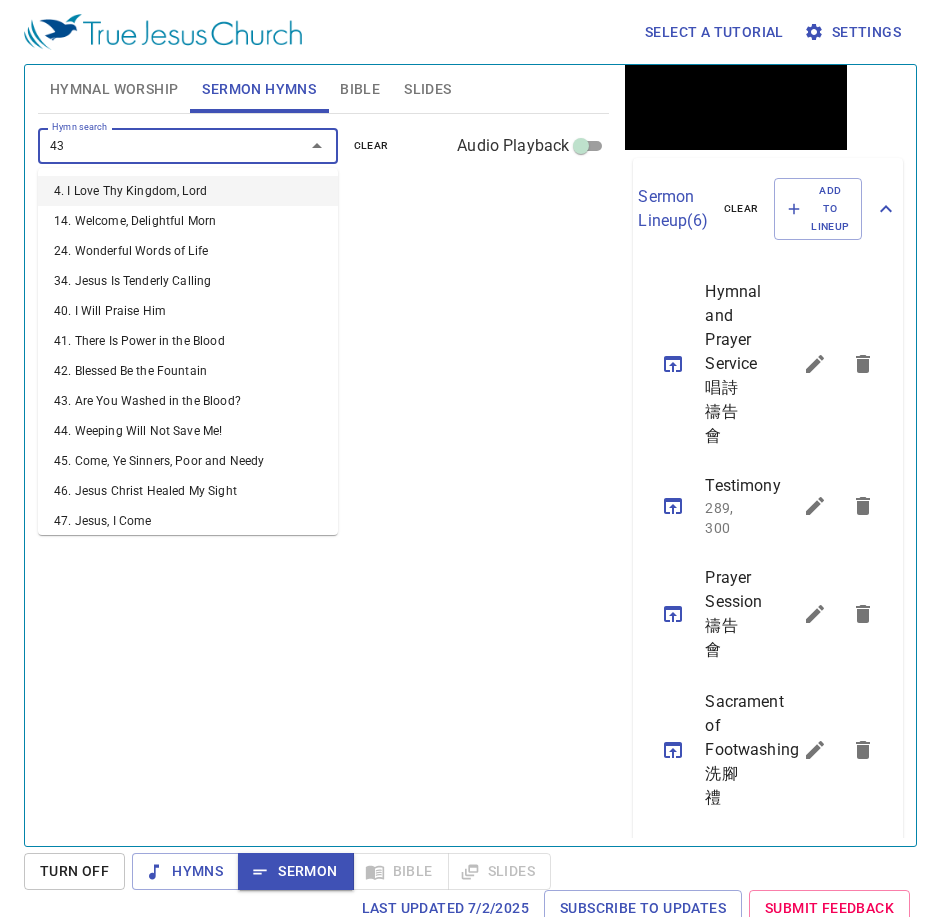 type on "430" 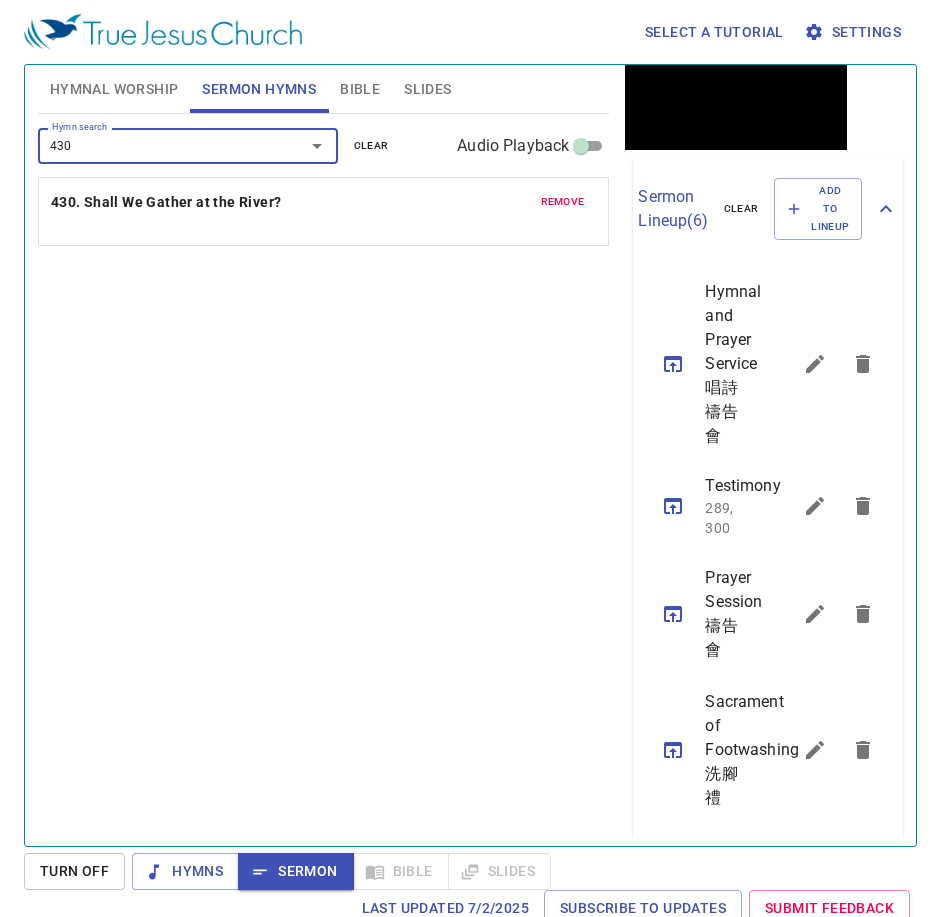 type 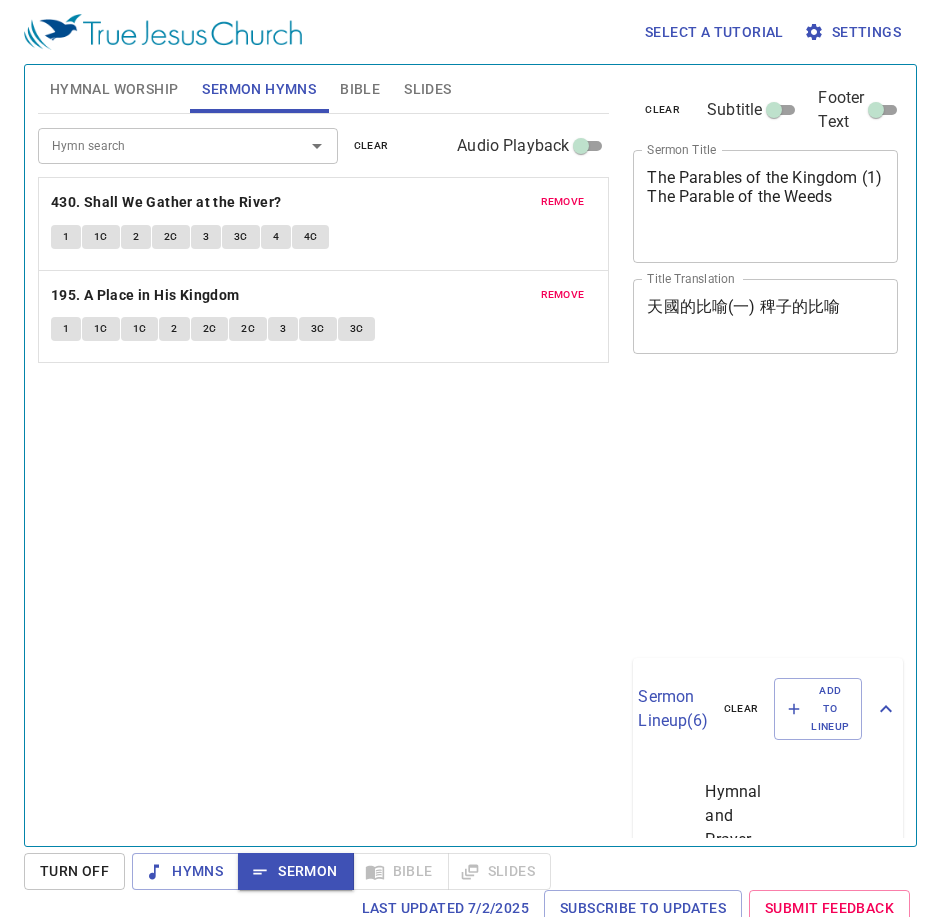 scroll, scrollTop: 0, scrollLeft: 0, axis: both 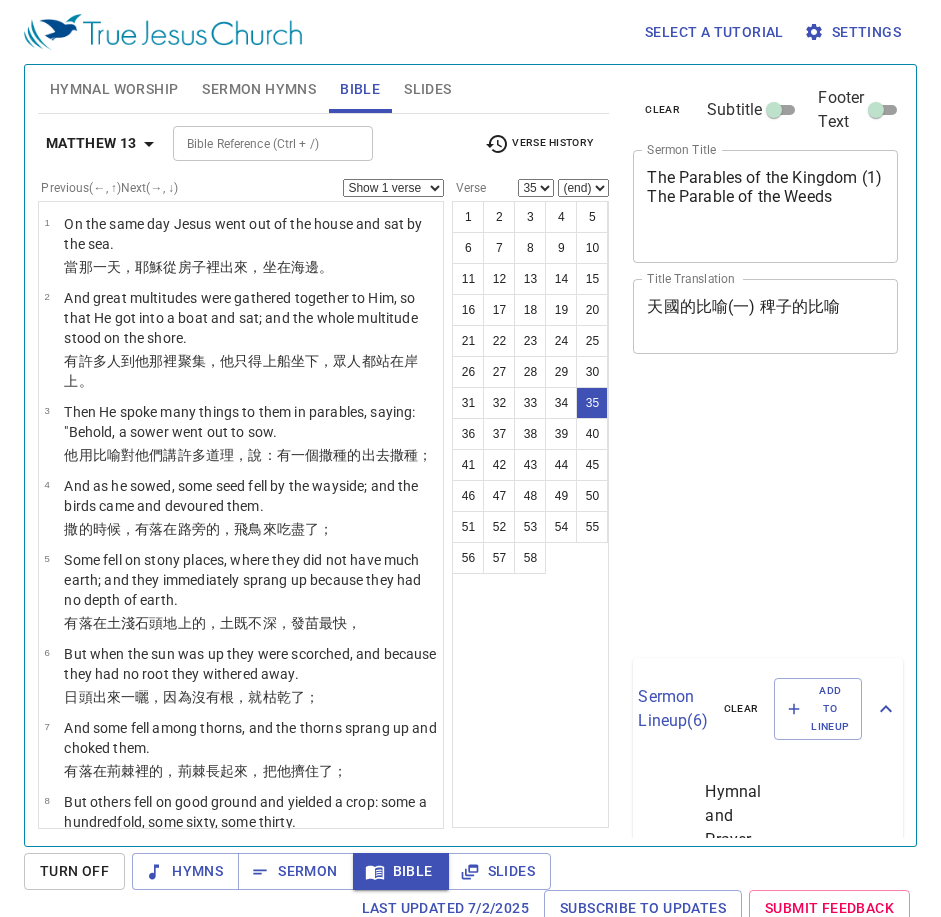 select on "35" 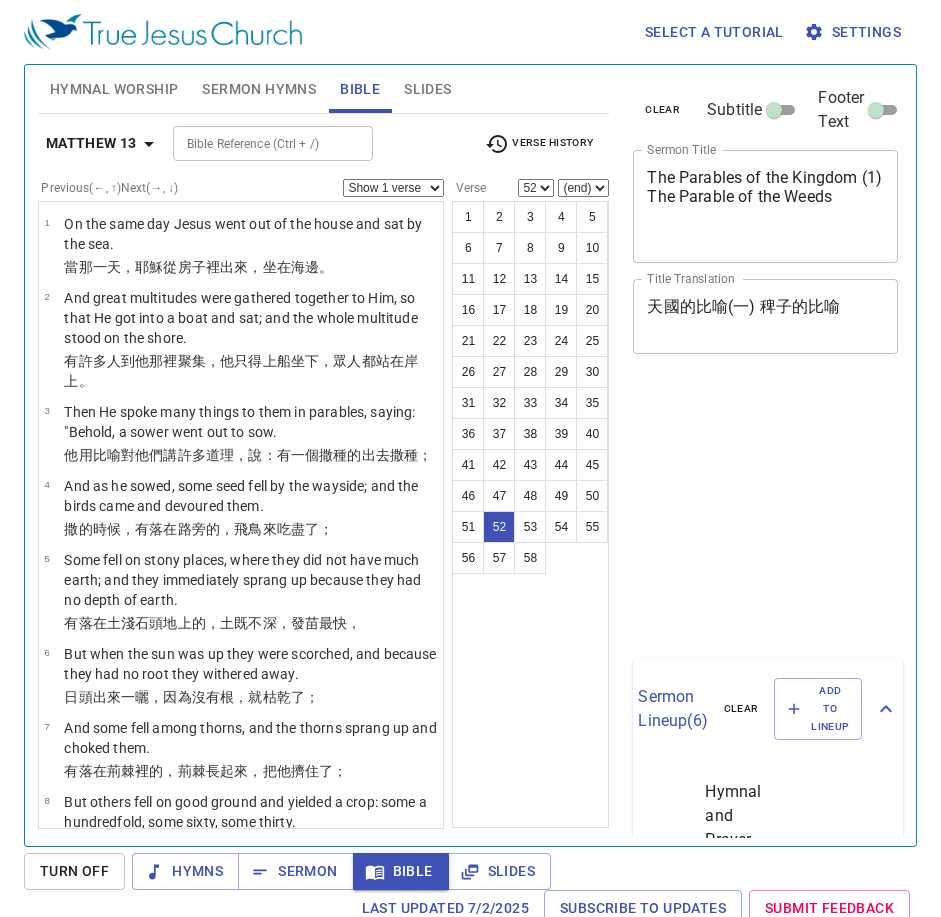 select on "52" 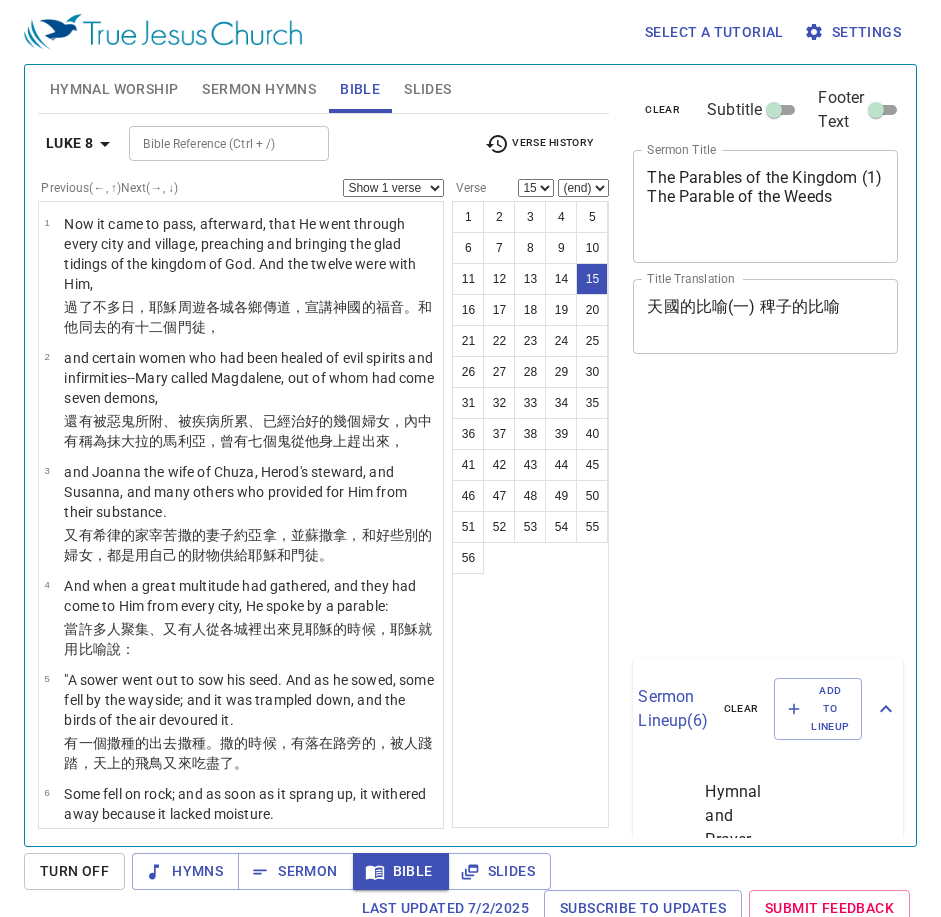 select on "15" 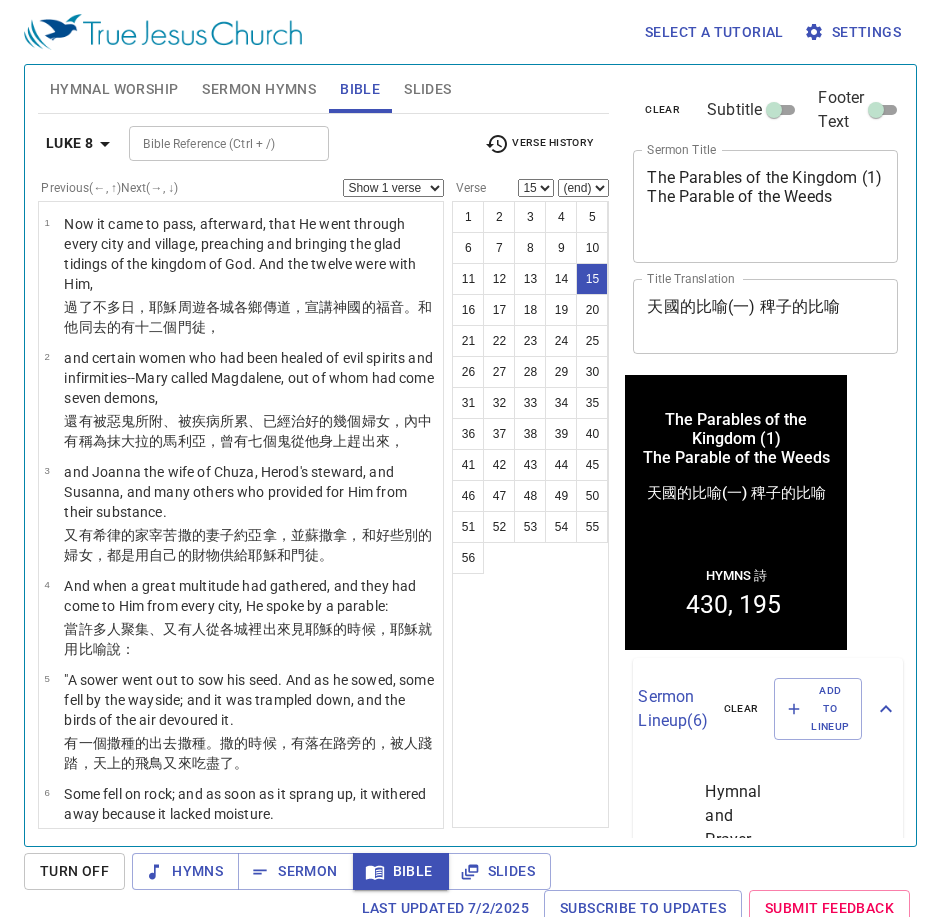 scroll, scrollTop: 0, scrollLeft: 0, axis: both 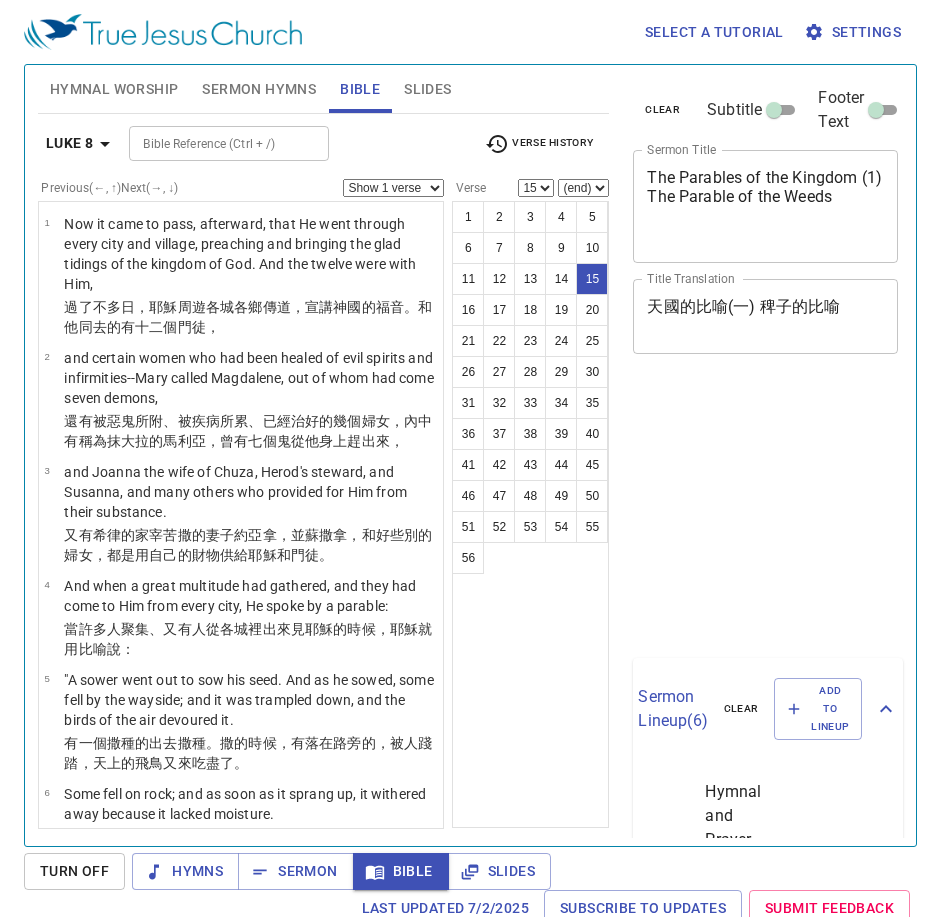 select on "15" 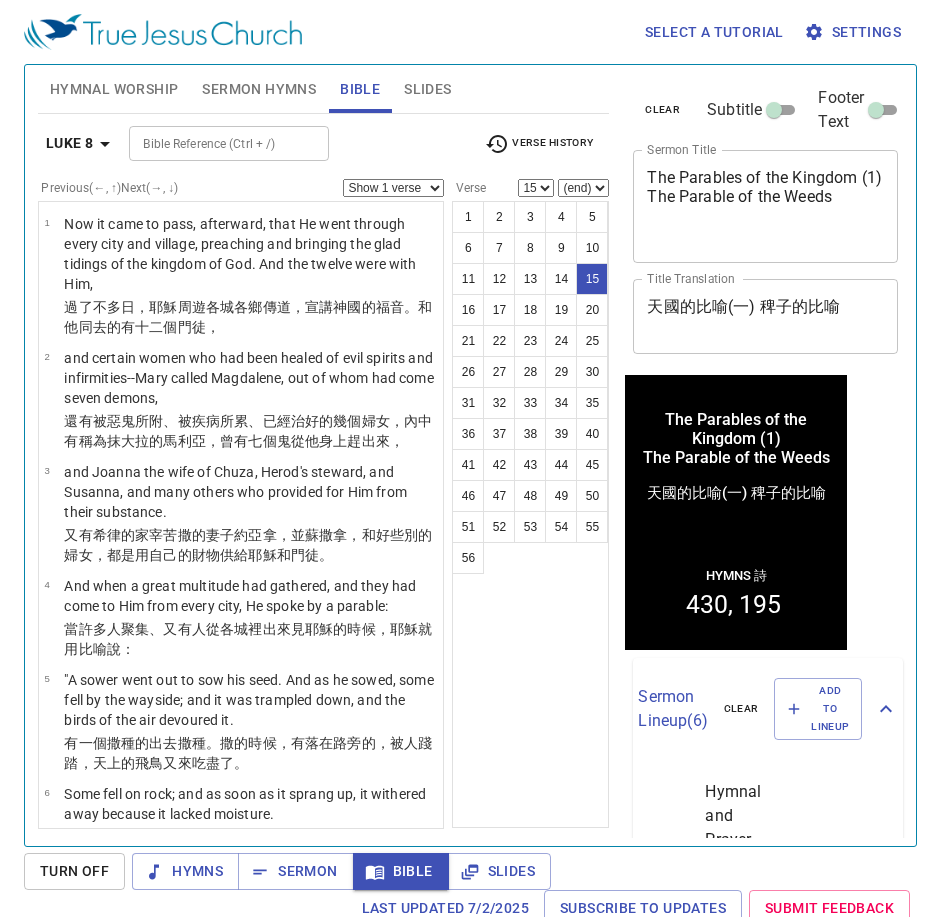 scroll, scrollTop: 0, scrollLeft: 0, axis: both 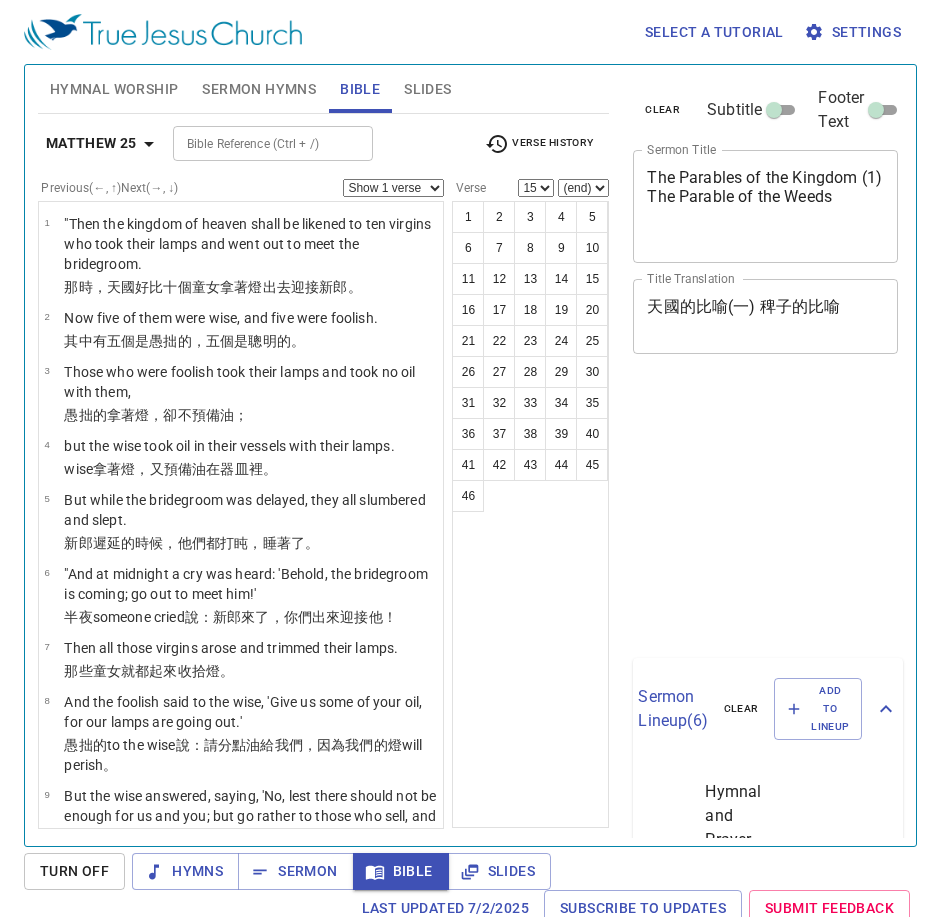 select on "15" 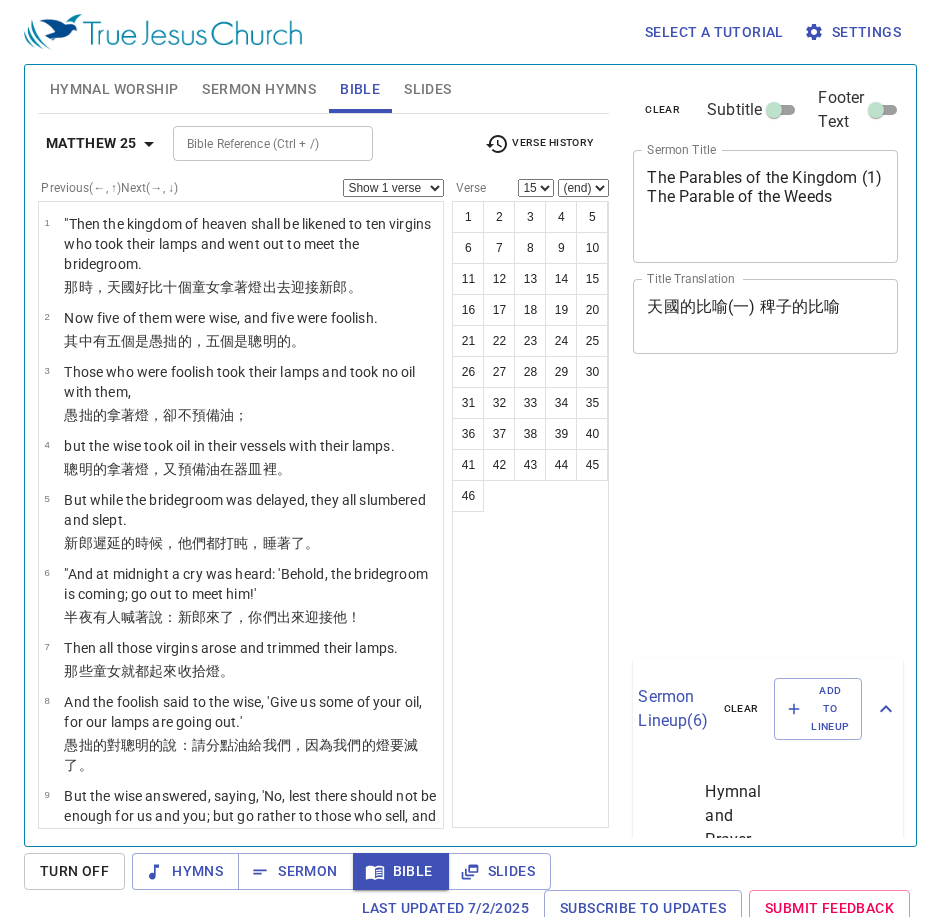 select on "15" 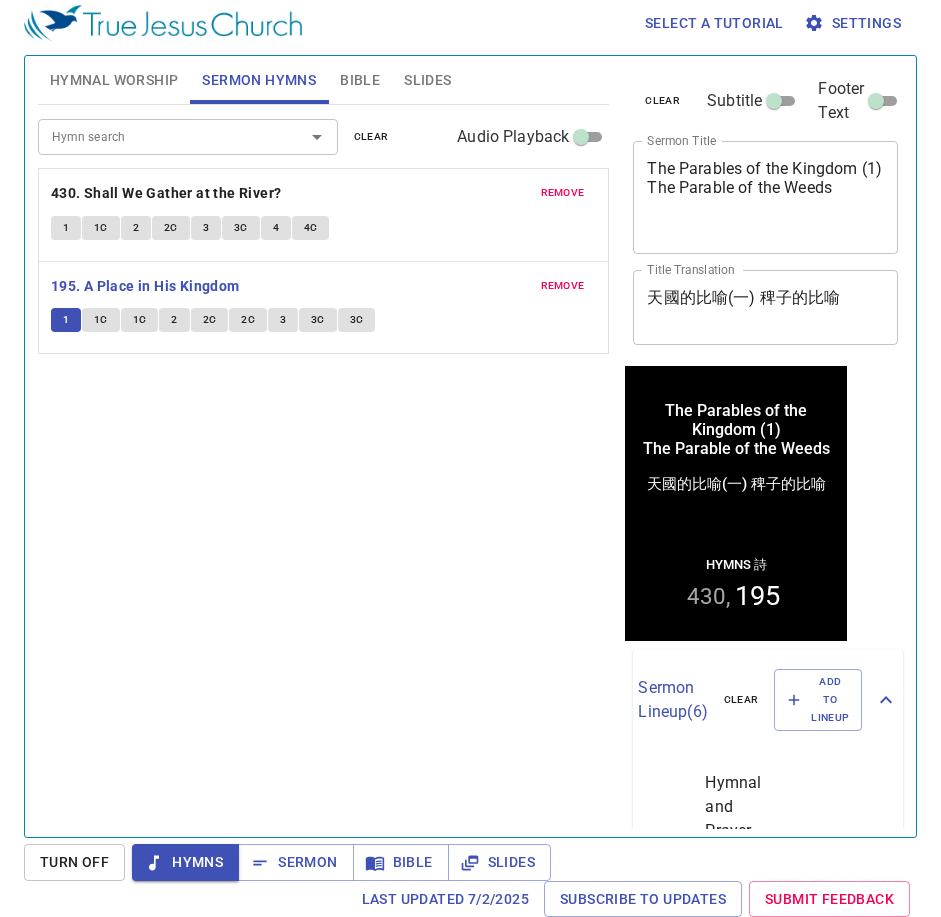 scroll, scrollTop: 9, scrollLeft: 0, axis: vertical 